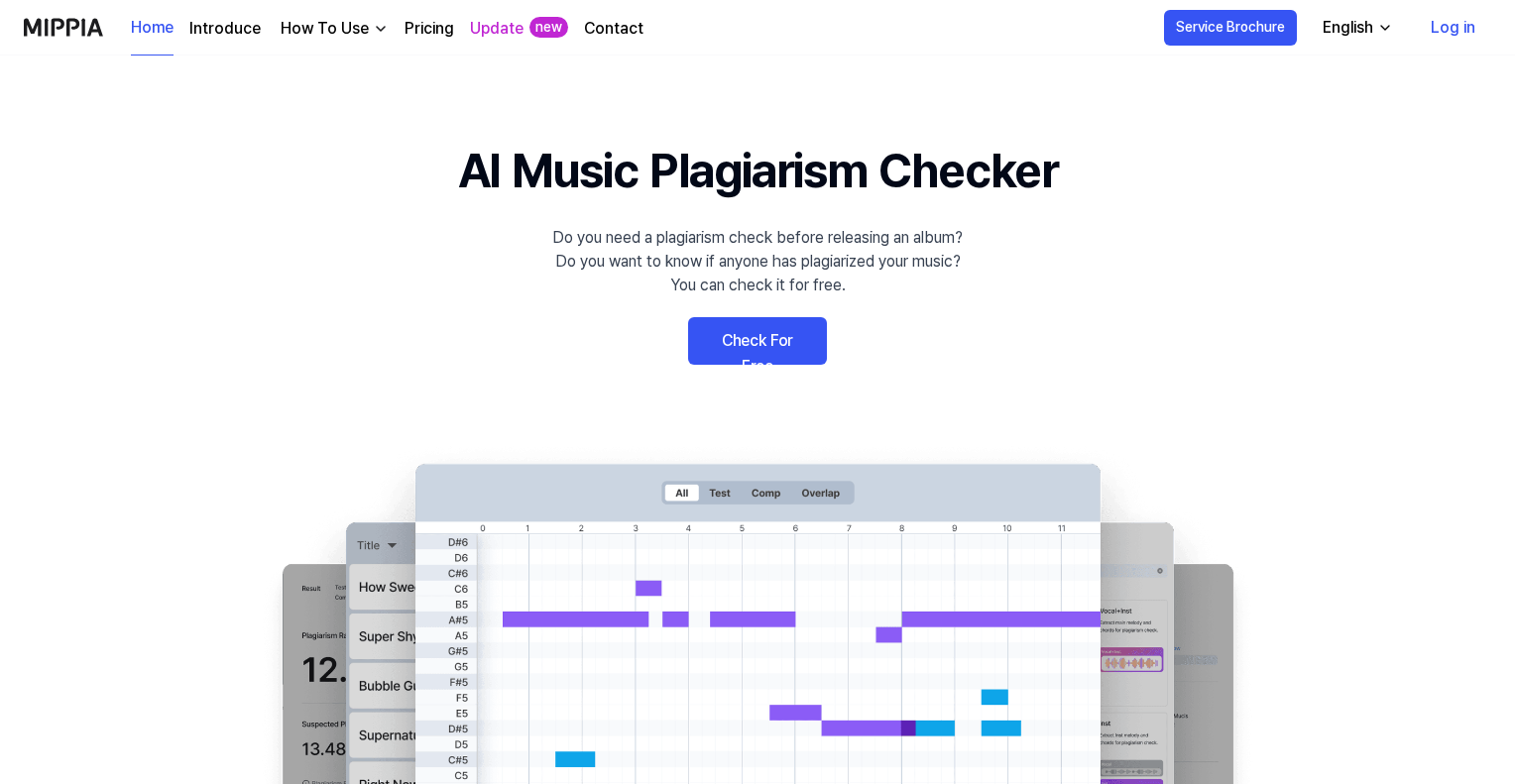 scroll, scrollTop: 0, scrollLeft: 0, axis: both 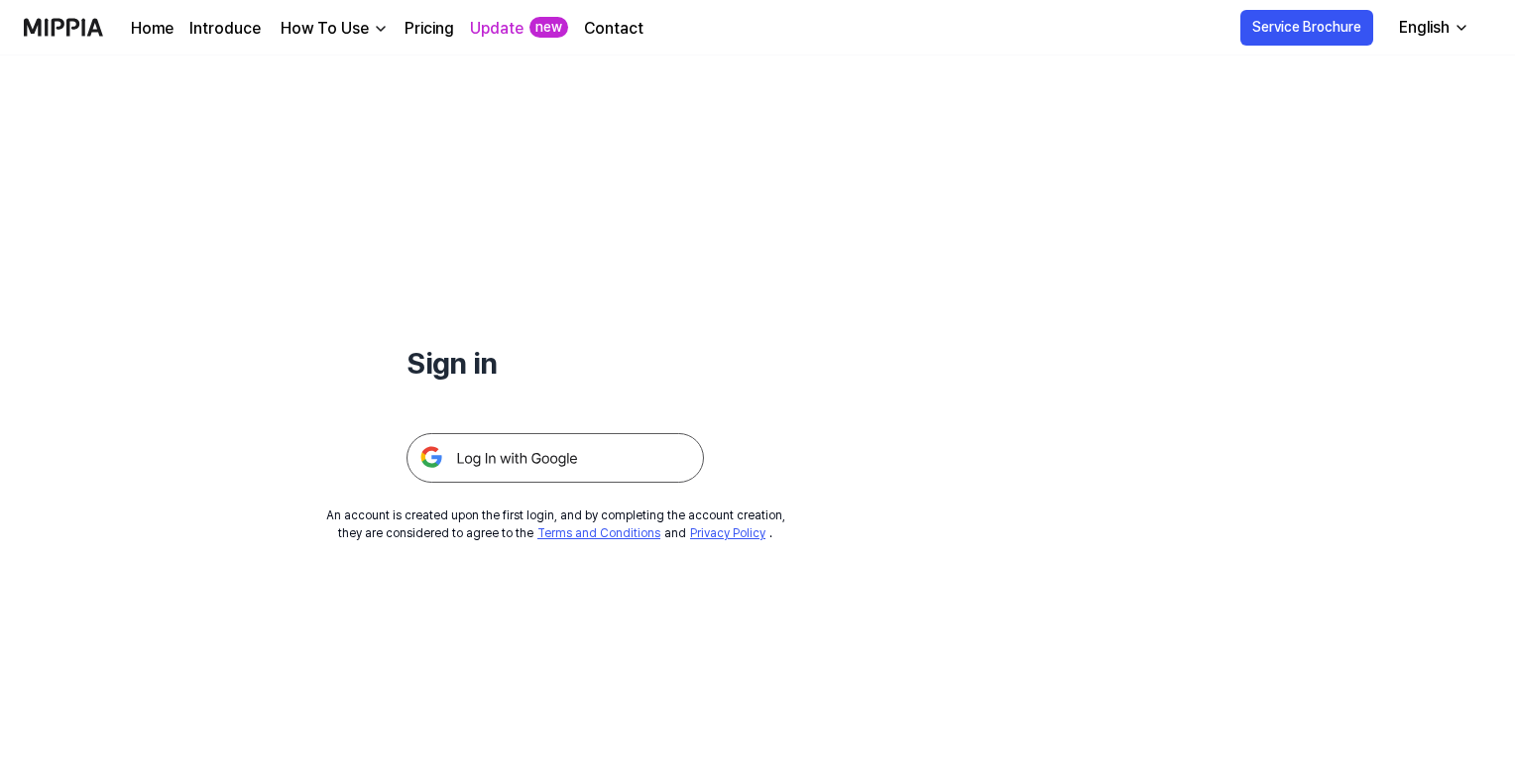 click at bounding box center [555, 458] 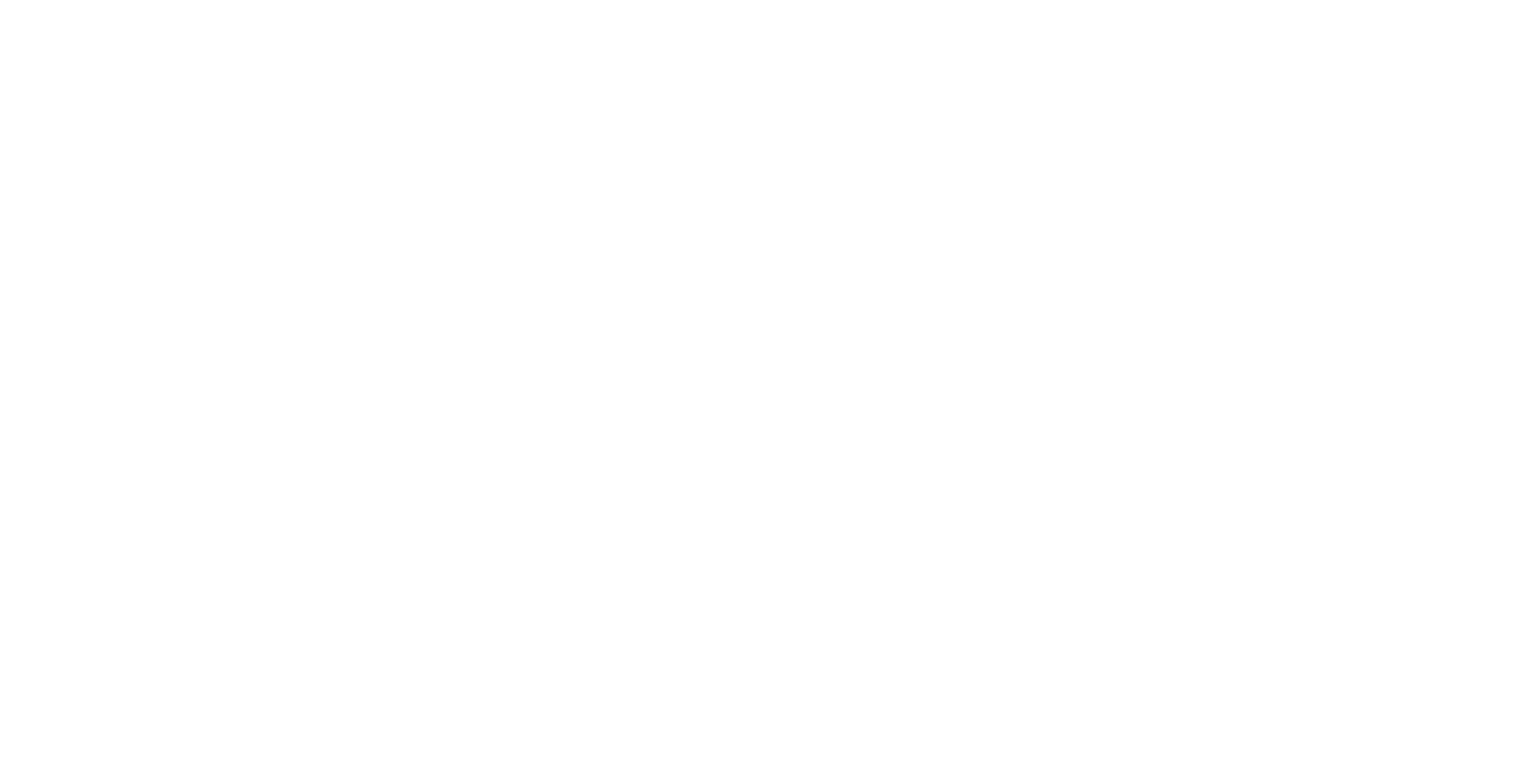 scroll, scrollTop: 0, scrollLeft: 0, axis: both 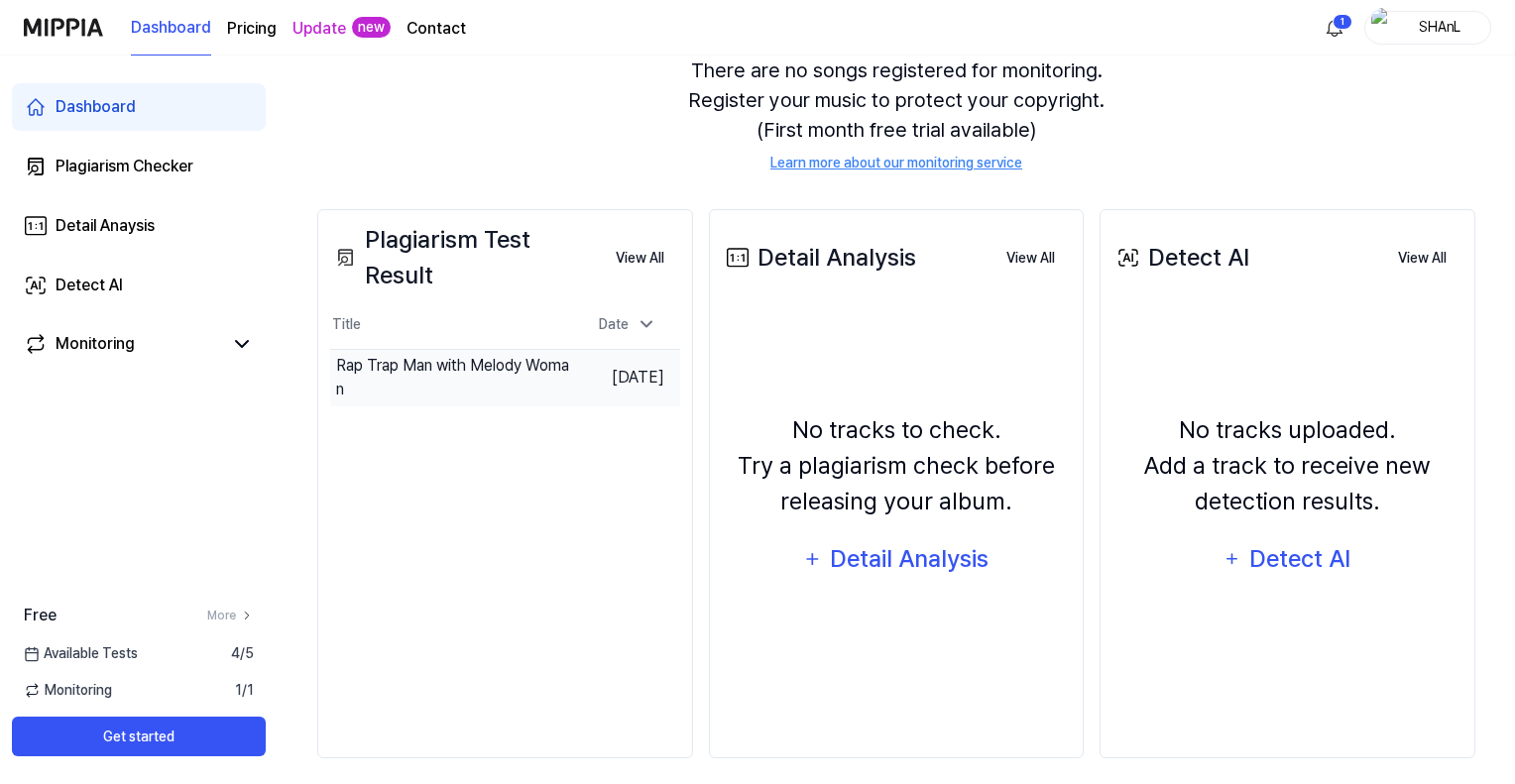 click on "Rap Trap Man with Melody Woman" at bounding box center (455, 378) 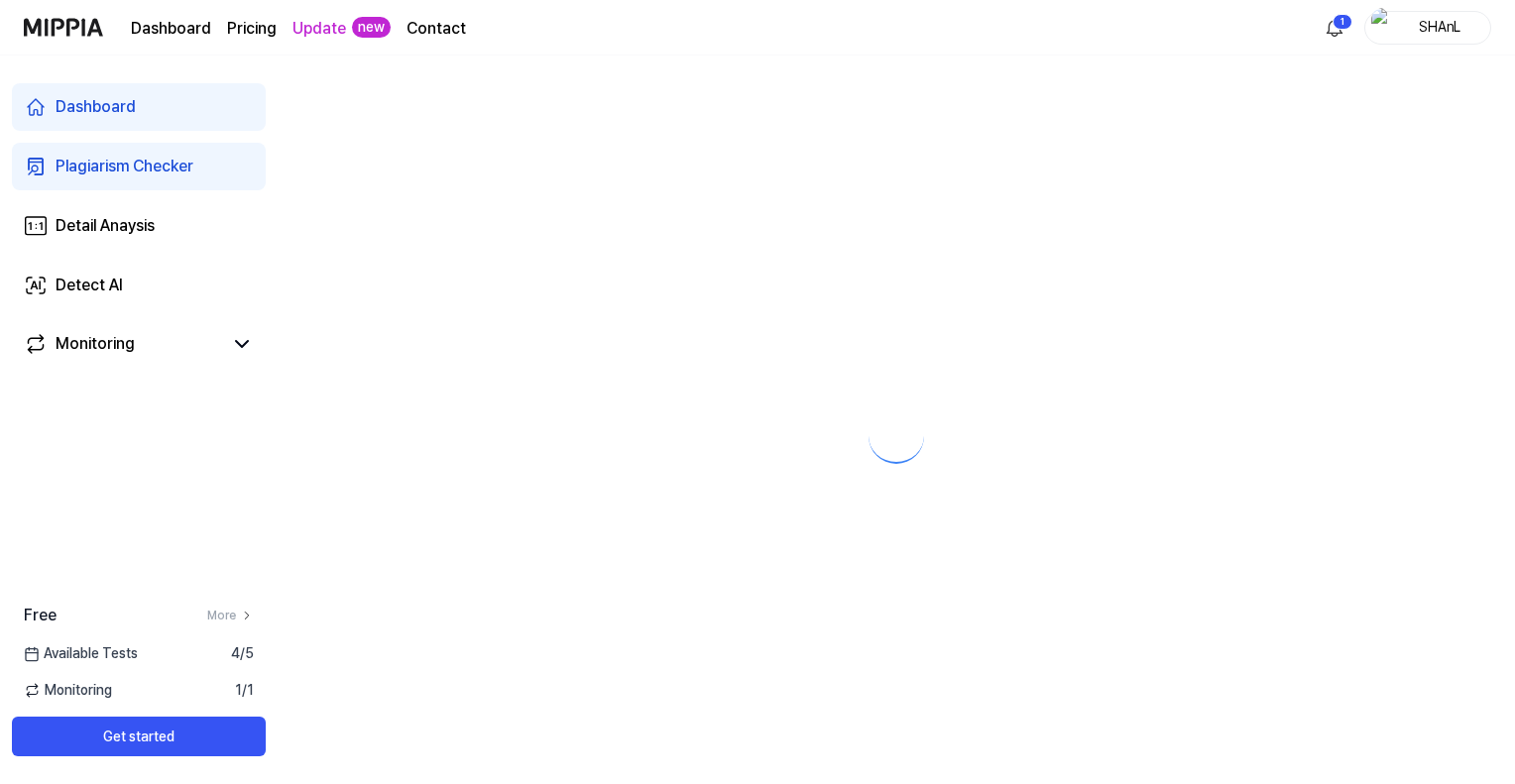 scroll, scrollTop: 0, scrollLeft: 0, axis: both 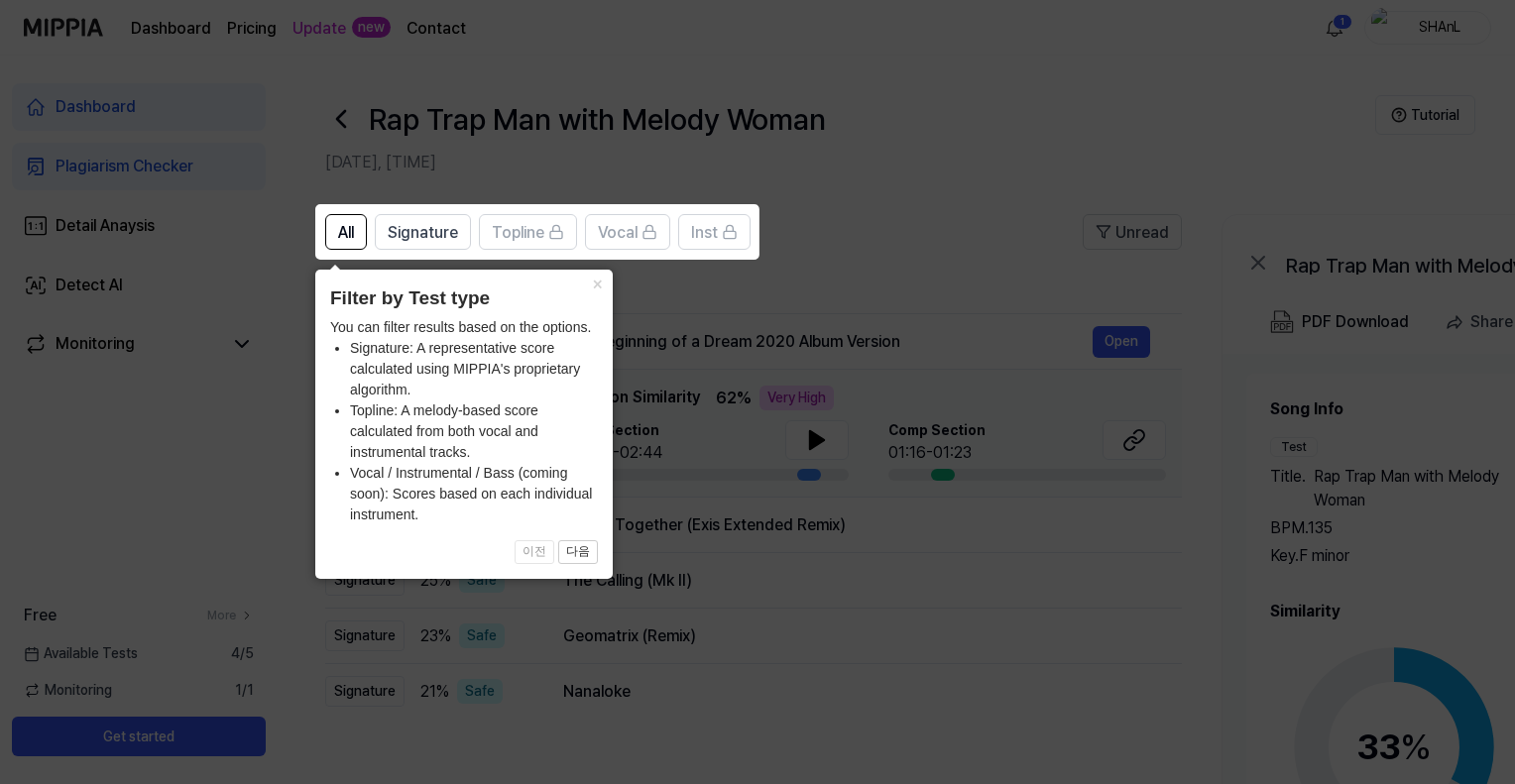 click 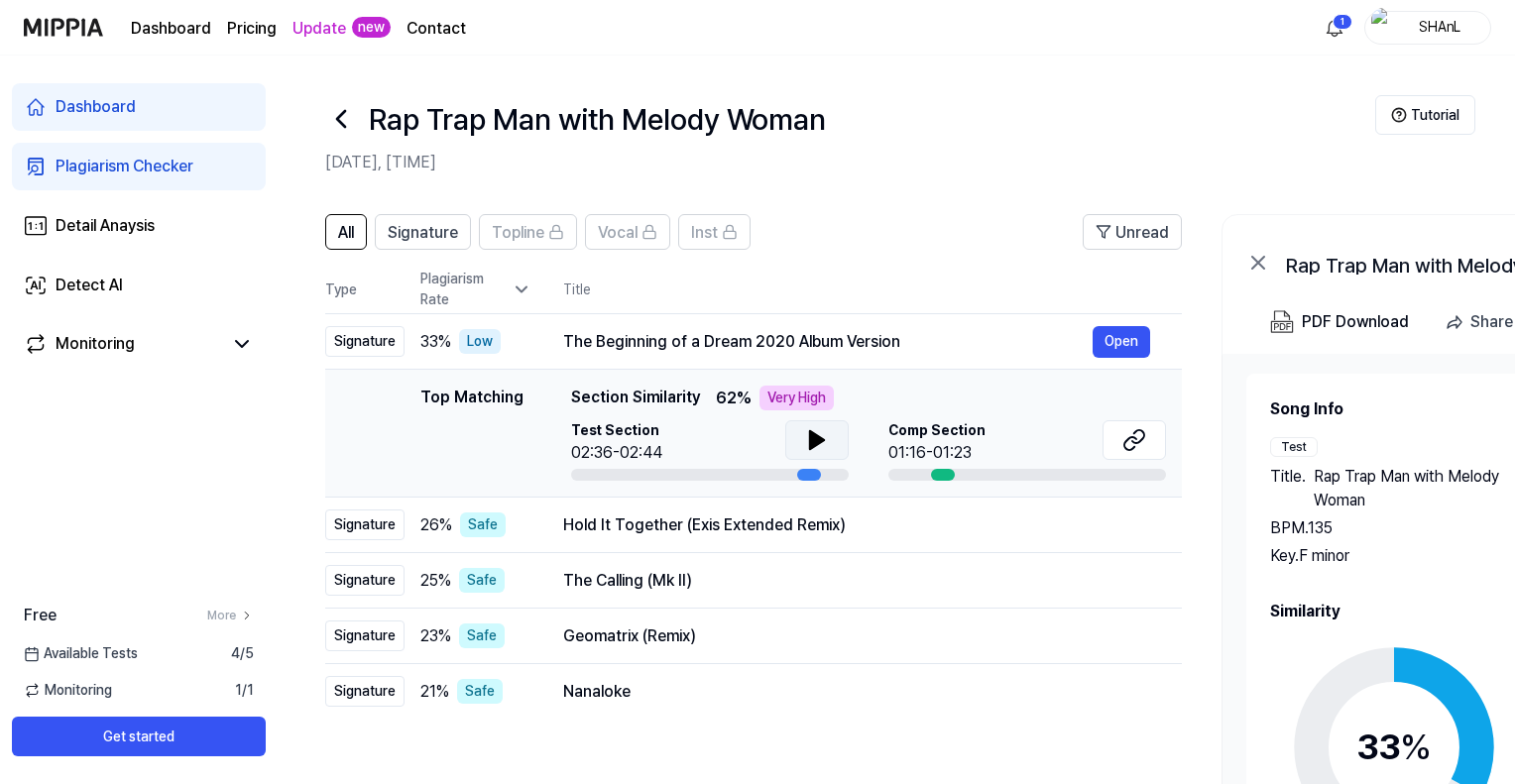 click at bounding box center (817, 440) 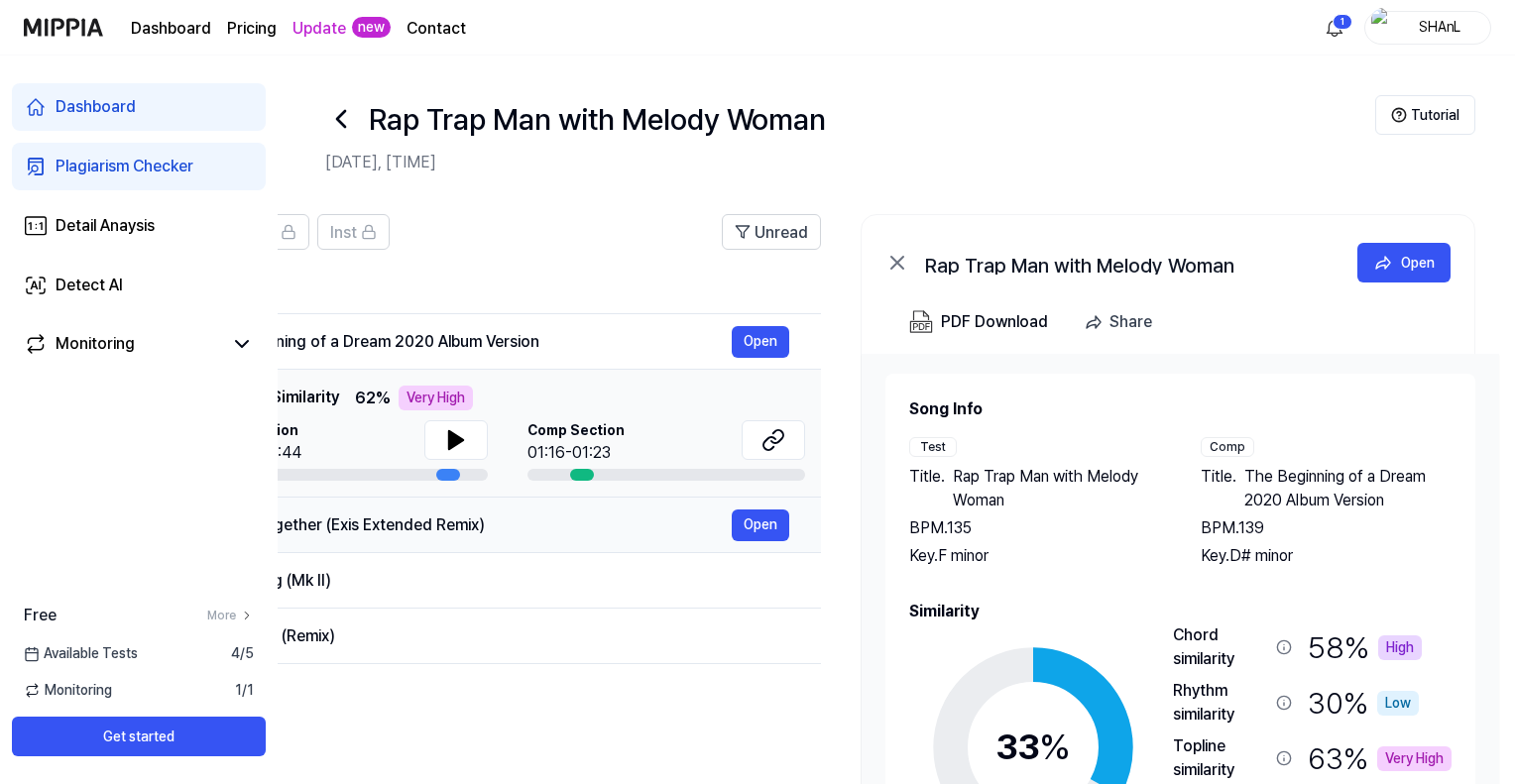 scroll, scrollTop: 0, scrollLeft: 0, axis: both 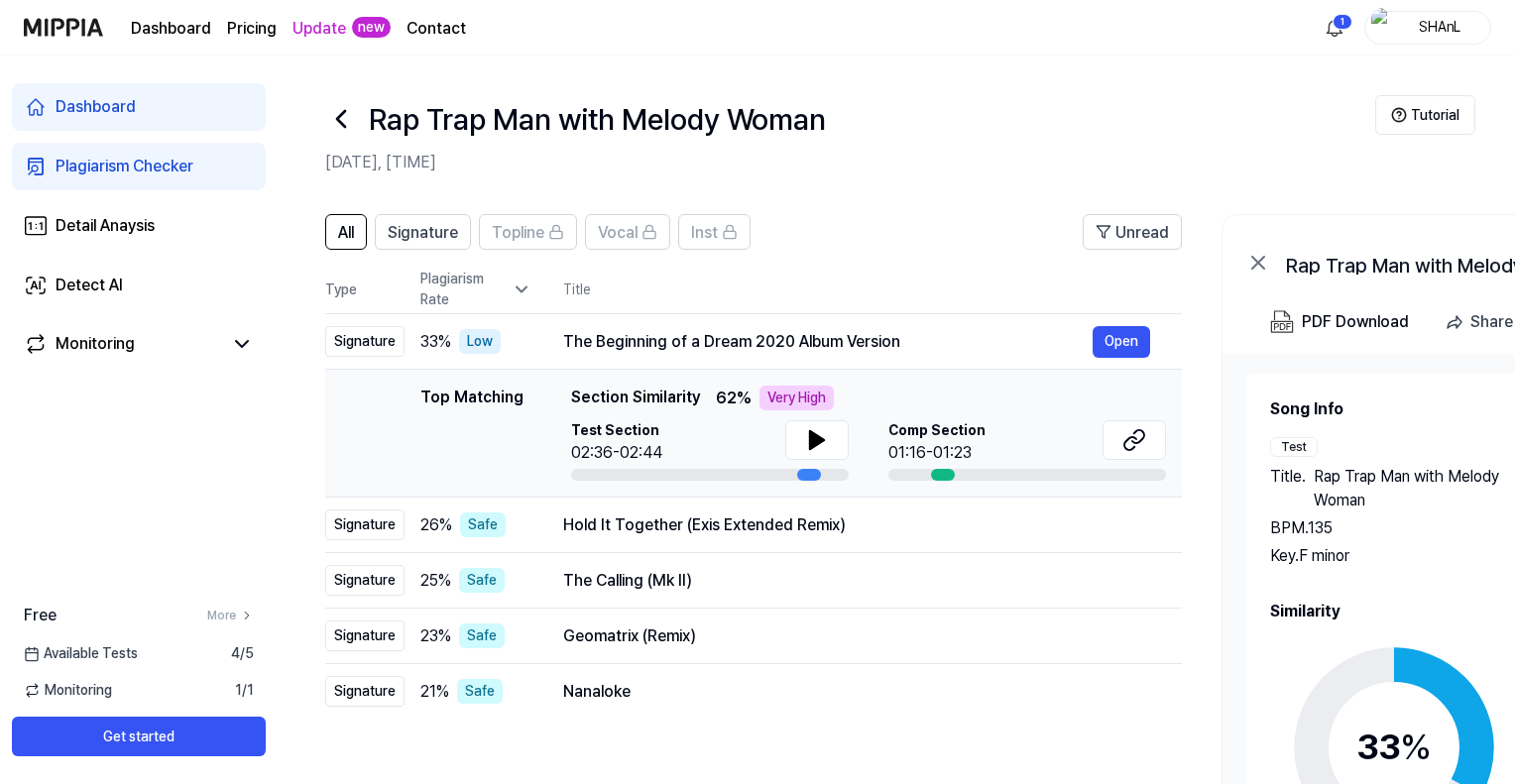 drag, startPoint x: 1122, startPoint y: 692, endPoint x: 865, endPoint y: 480, distance: 333.15612 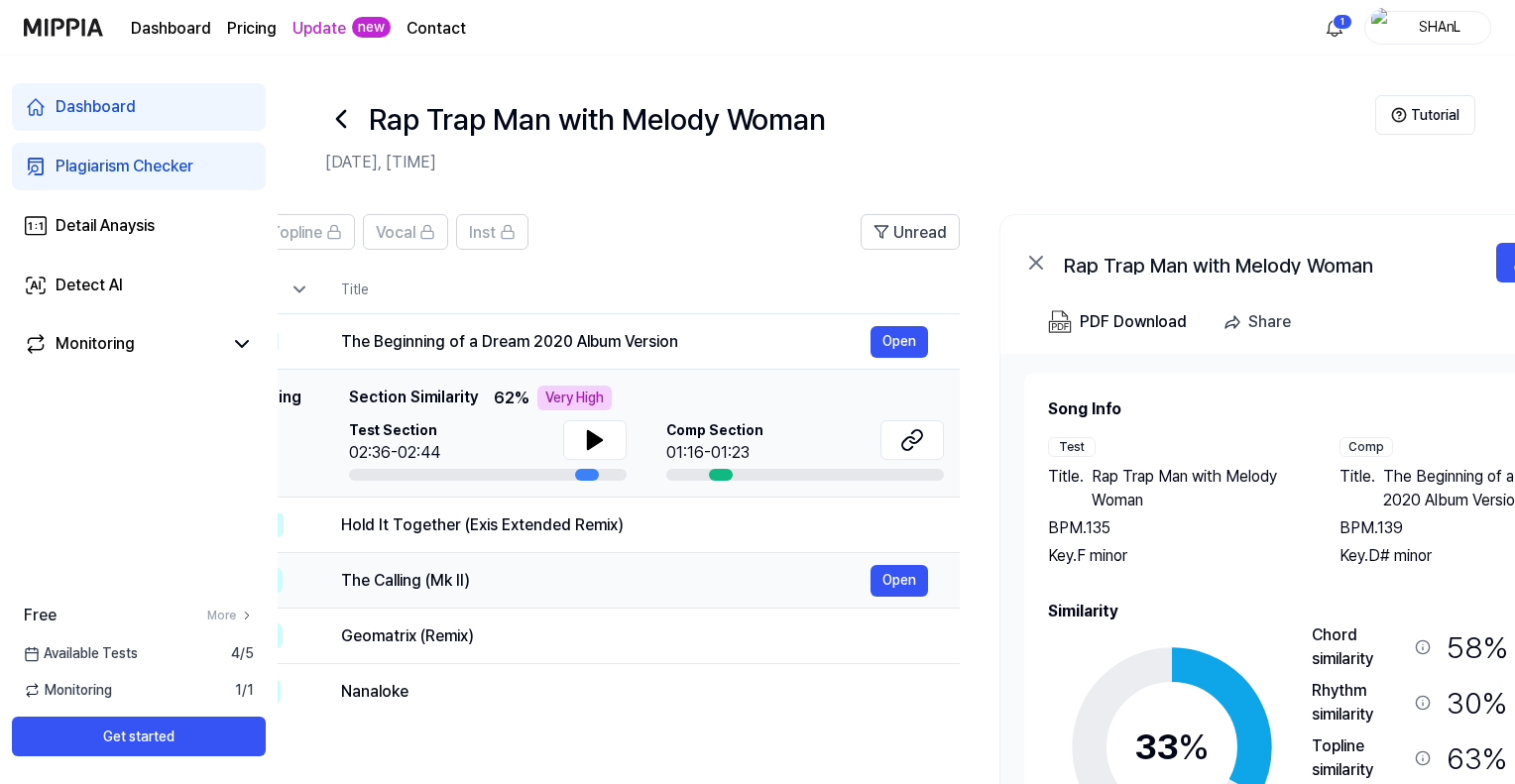 scroll, scrollTop: 0, scrollLeft: 361, axis: horizontal 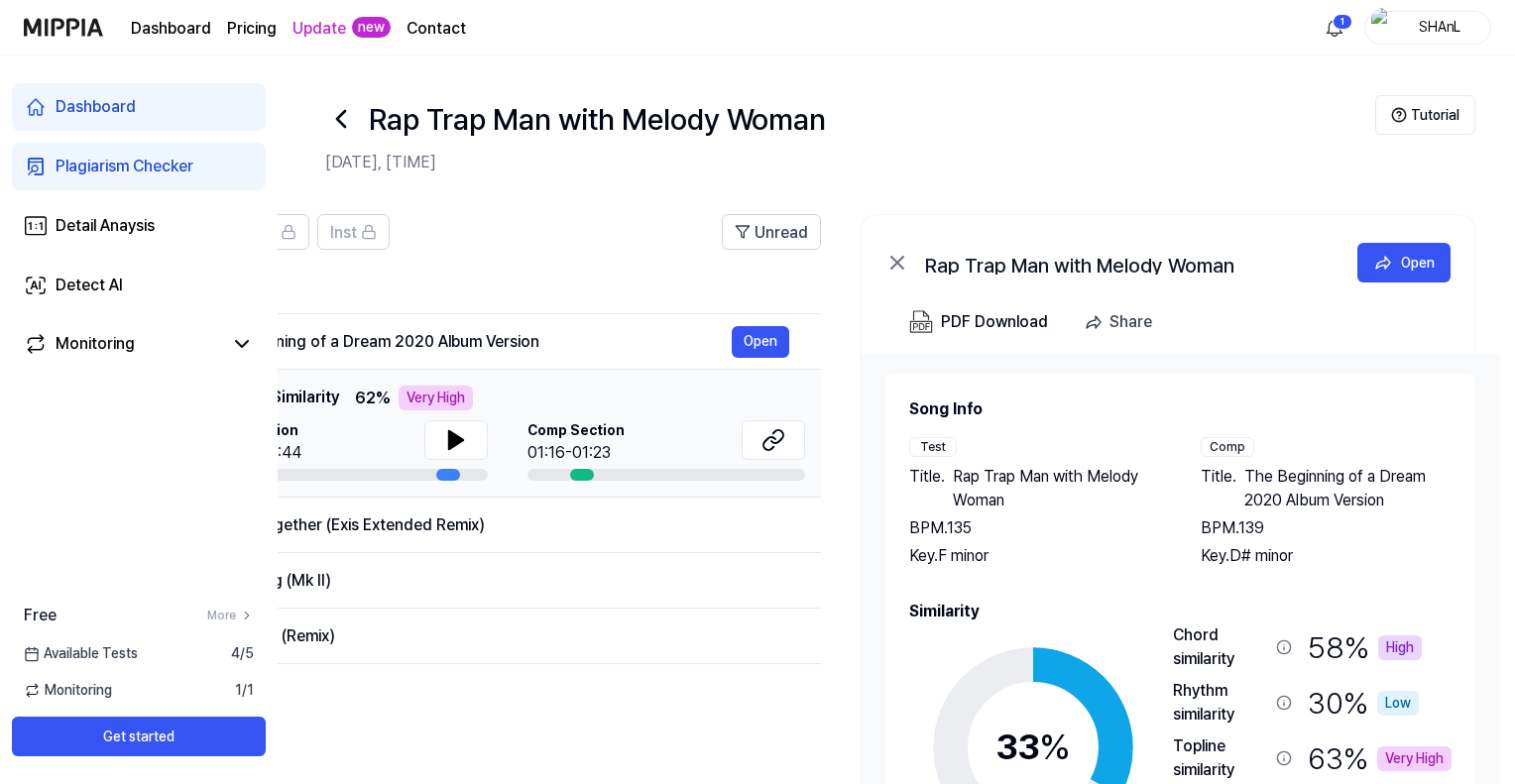 drag, startPoint x: 1150, startPoint y: 616, endPoint x: 841, endPoint y: 597, distance: 309.58359 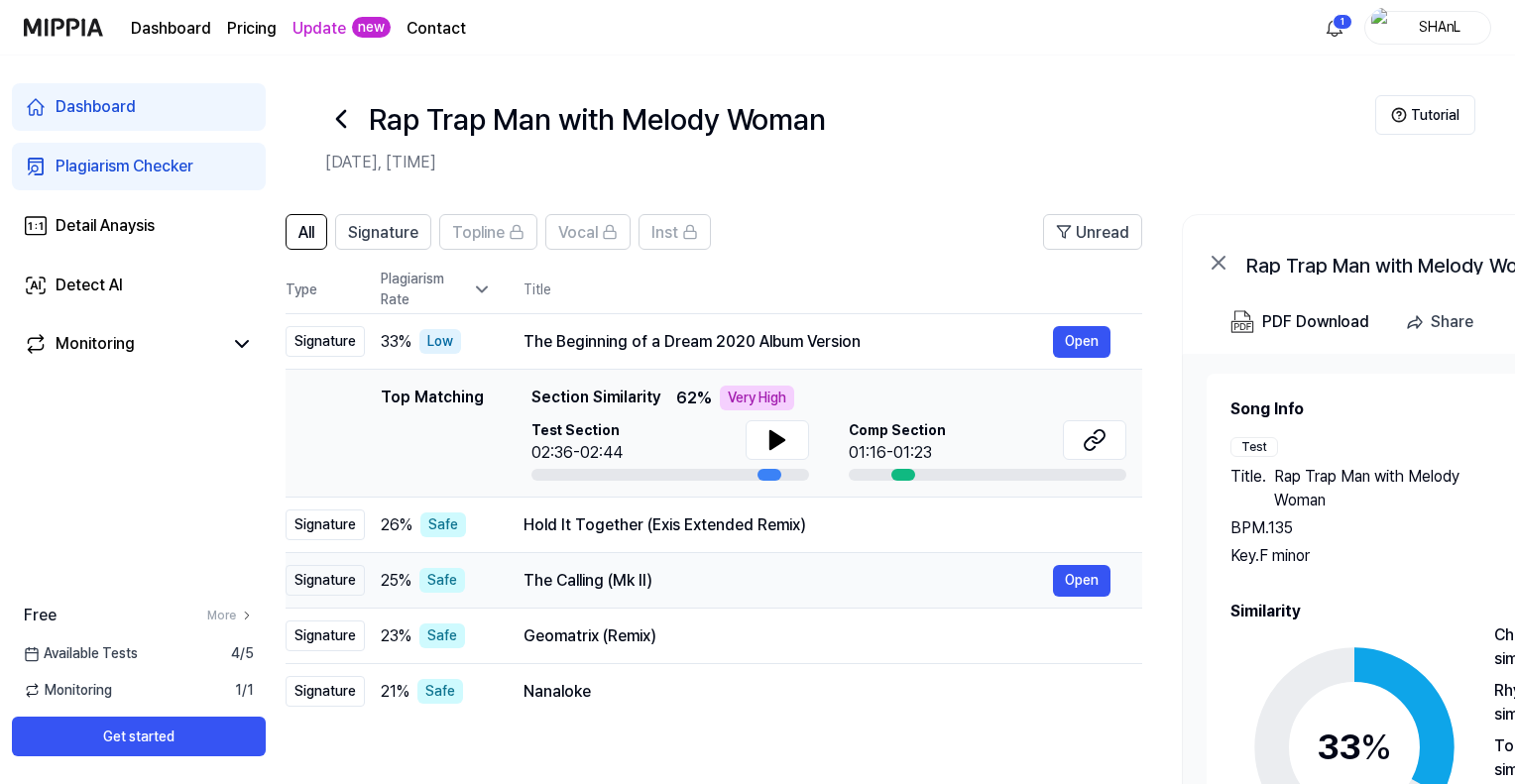 scroll, scrollTop: 0, scrollLeft: 0, axis: both 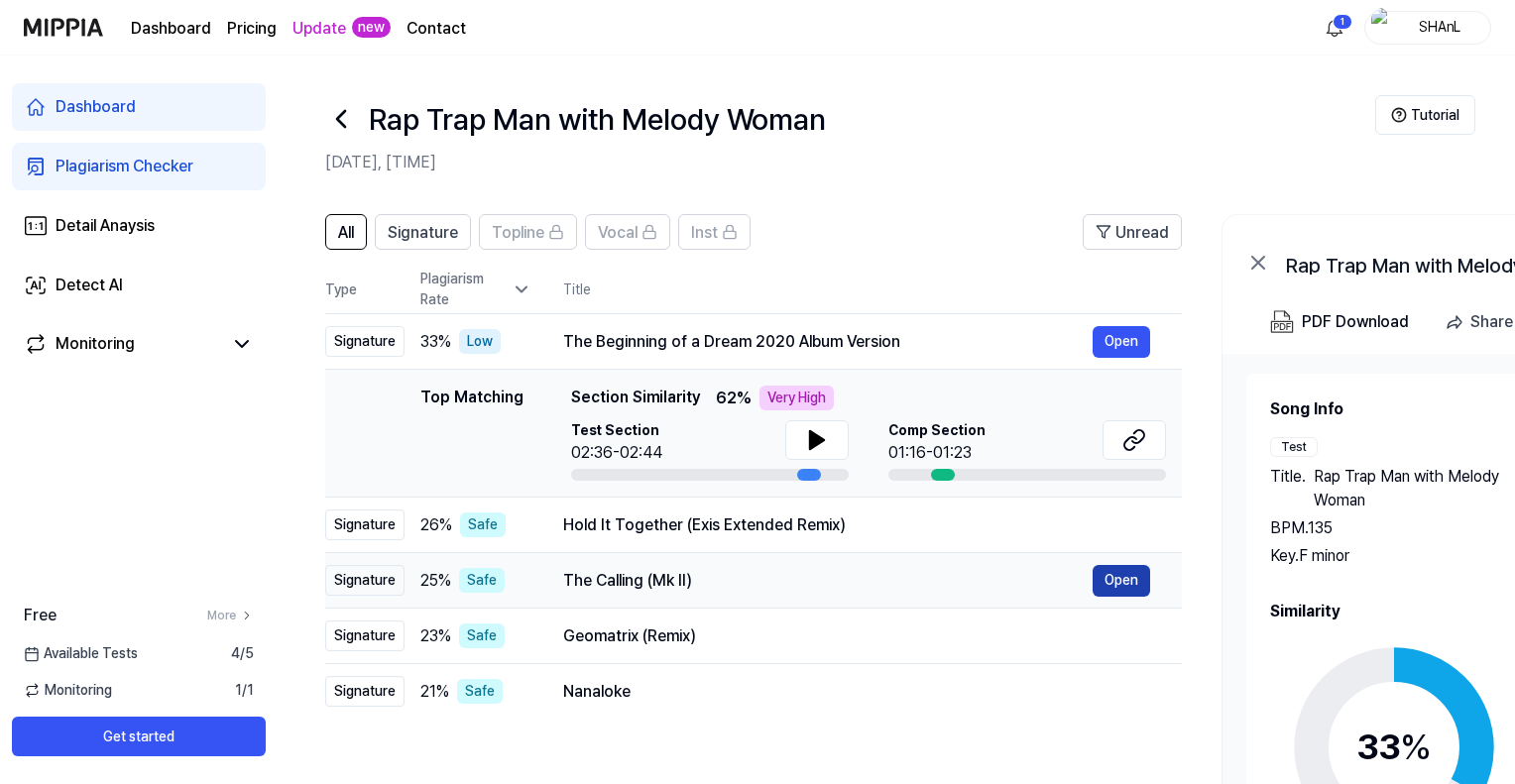 drag, startPoint x: 585, startPoint y: 614, endPoint x: 1113, endPoint y: 590, distance: 528.54517 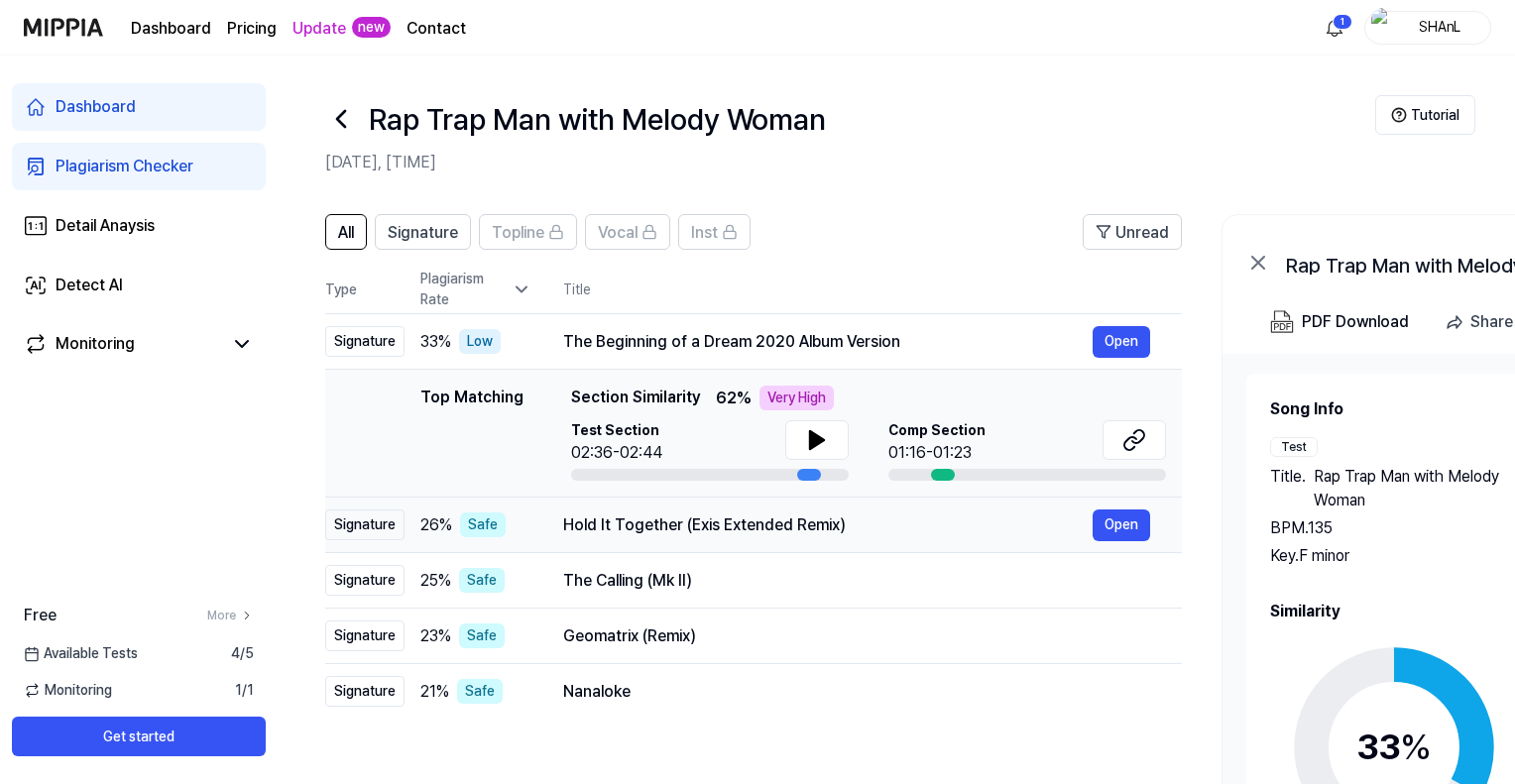 click on "Hold It Together (Exis Extended Remix)" at bounding box center (828, 525) 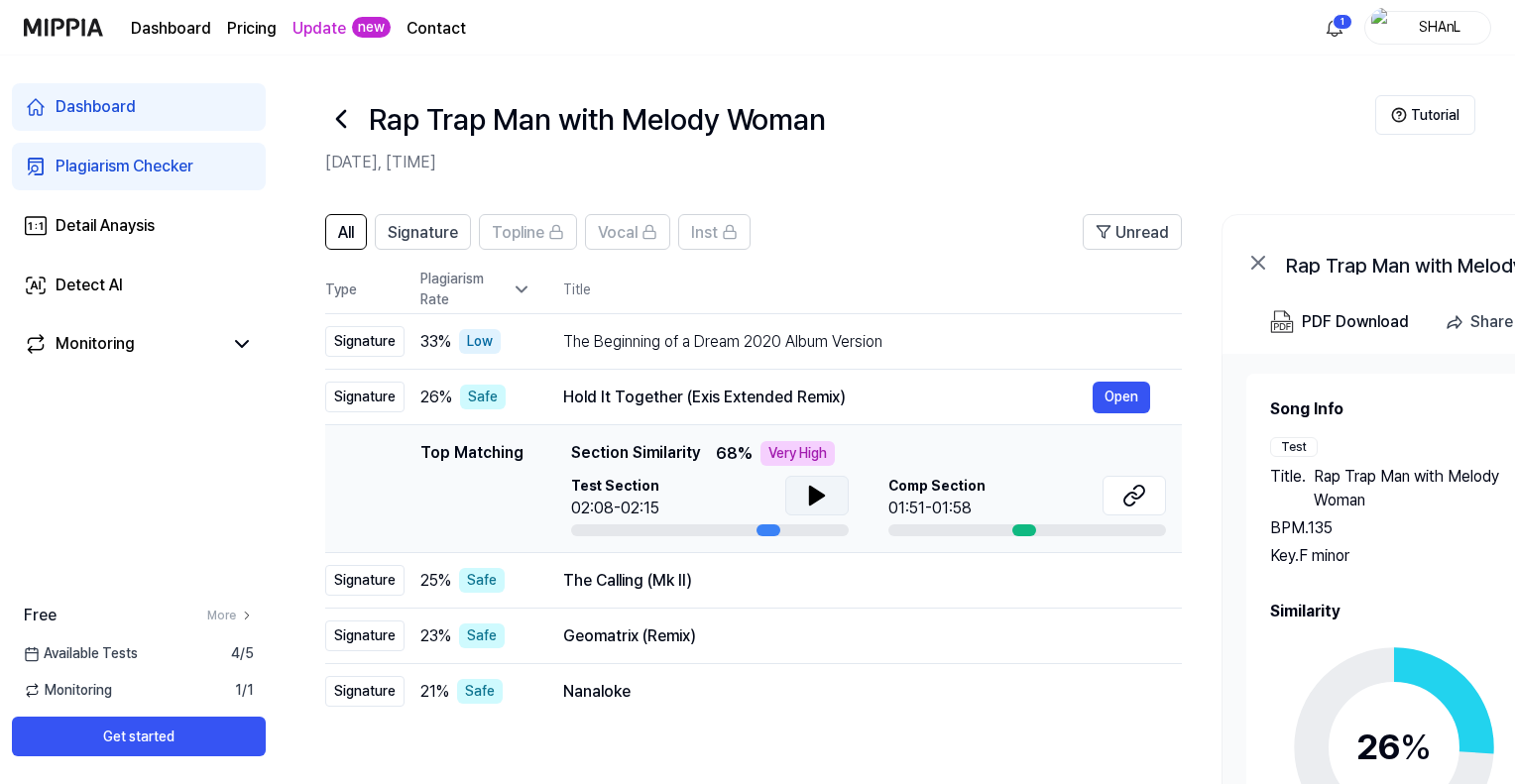 click 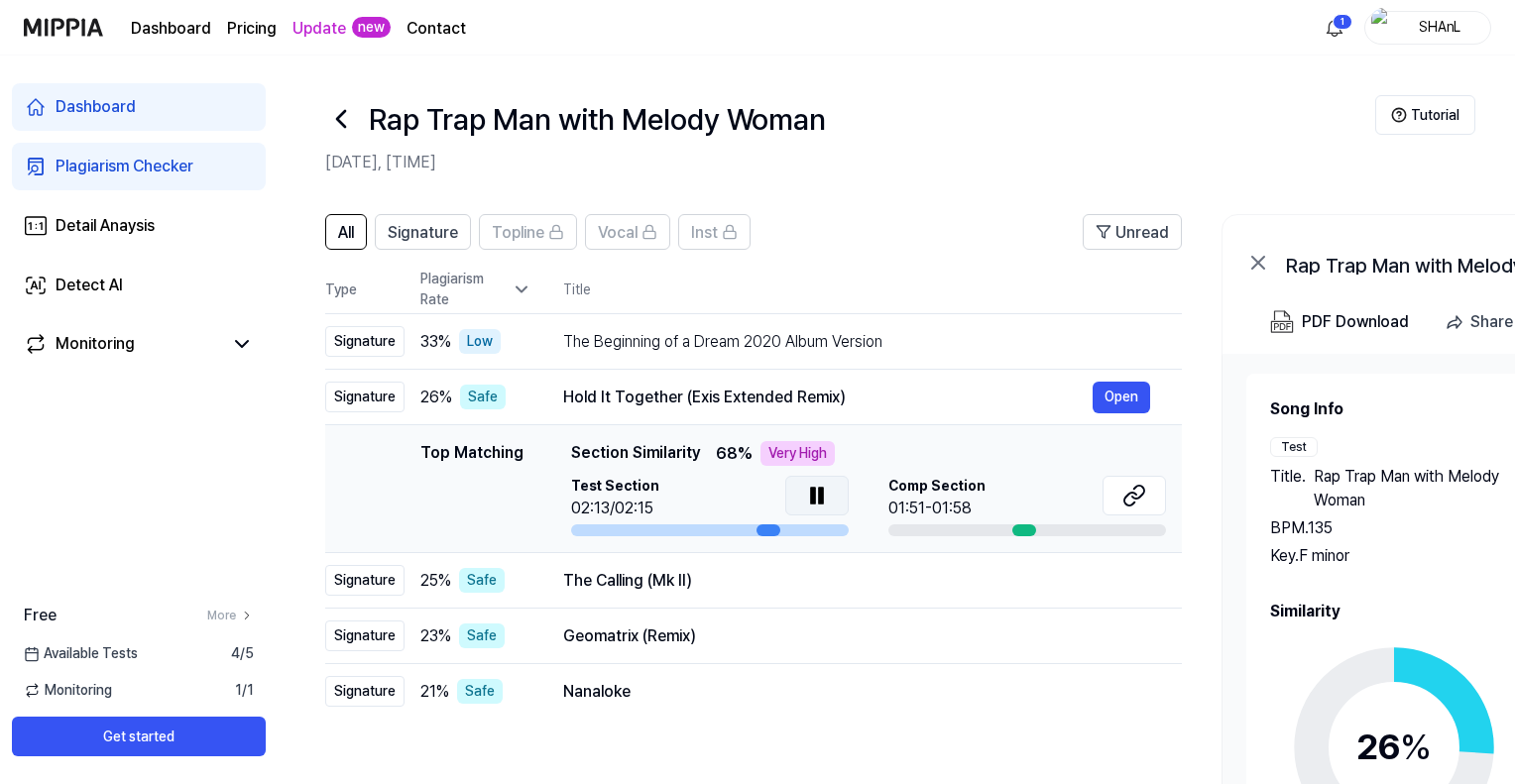 drag, startPoint x: 1018, startPoint y: 530, endPoint x: 1047, endPoint y: 534, distance: 29.274562 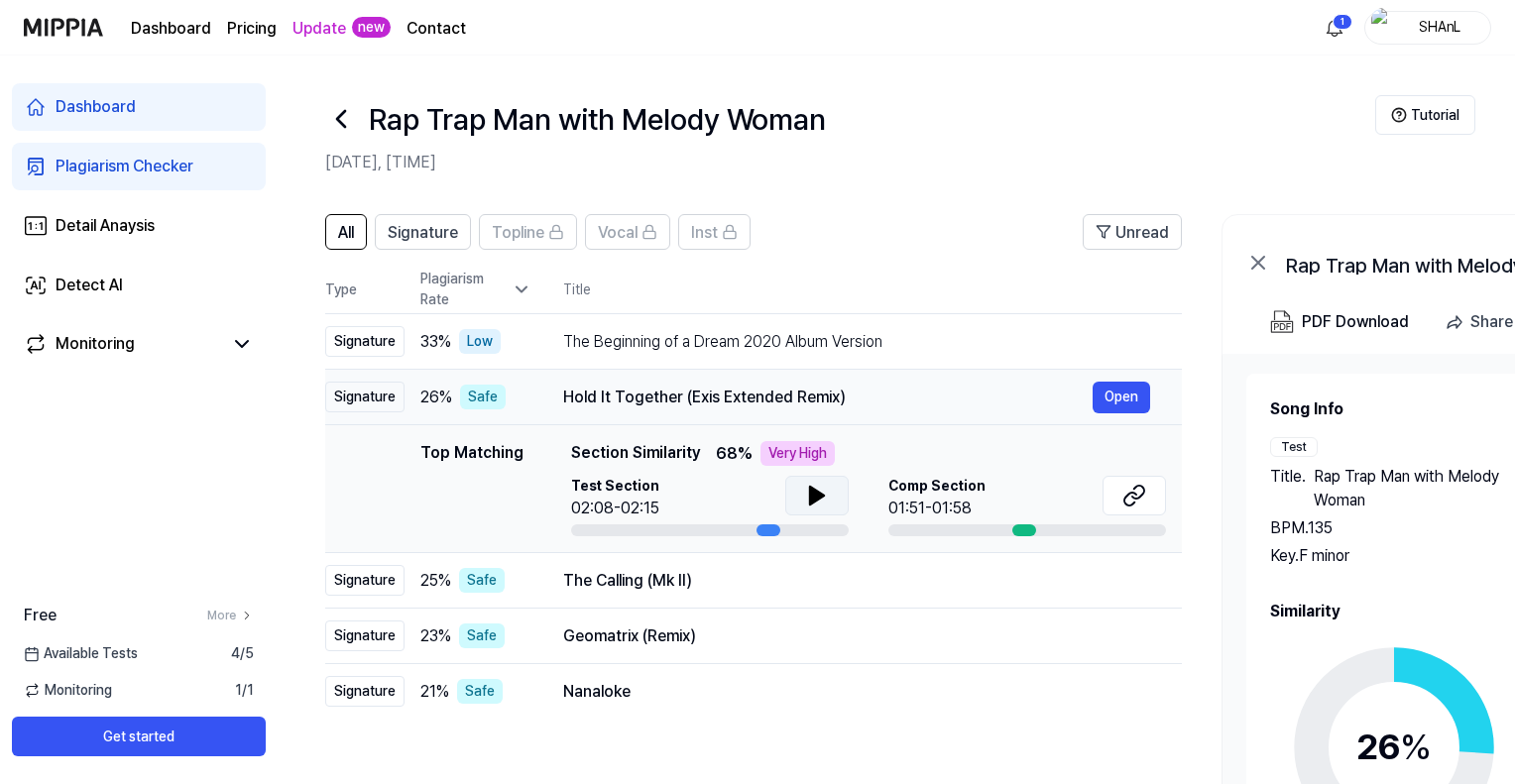 drag, startPoint x: 564, startPoint y: 396, endPoint x: 701, endPoint y: 405, distance: 137.2953 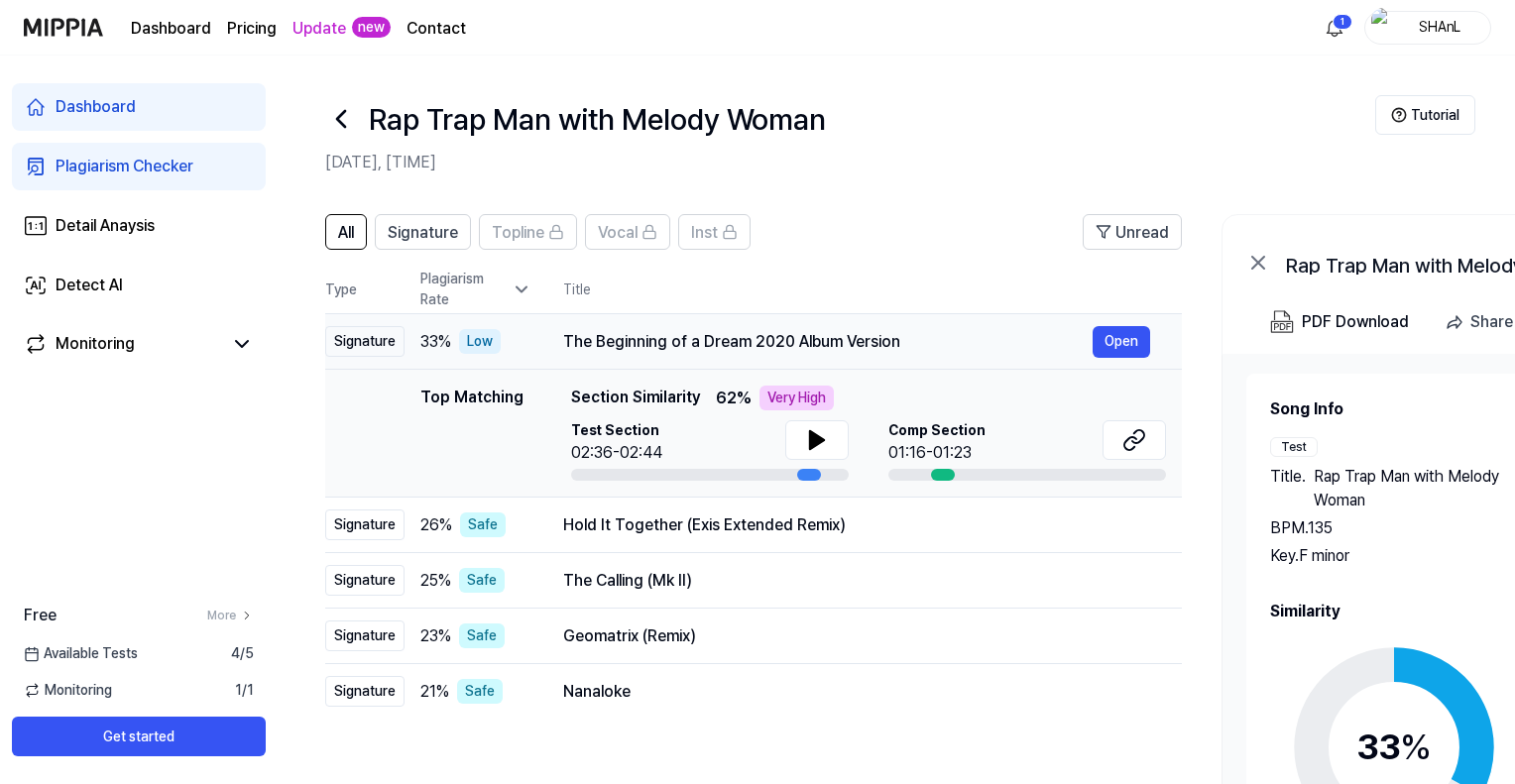 drag, startPoint x: 558, startPoint y: 337, endPoint x: 928, endPoint y: 353, distance: 370.34578 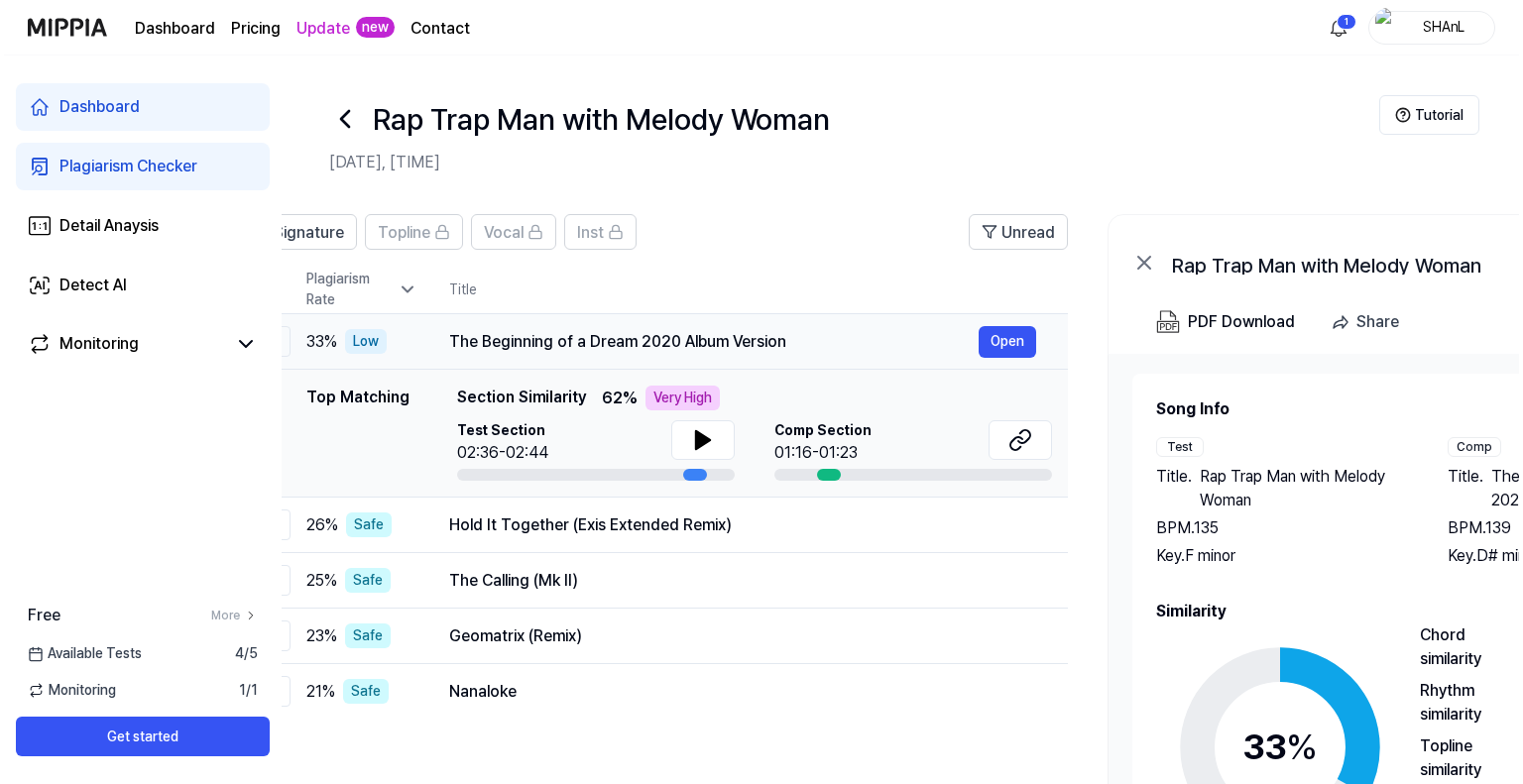 scroll, scrollTop: 0, scrollLeft: 0, axis: both 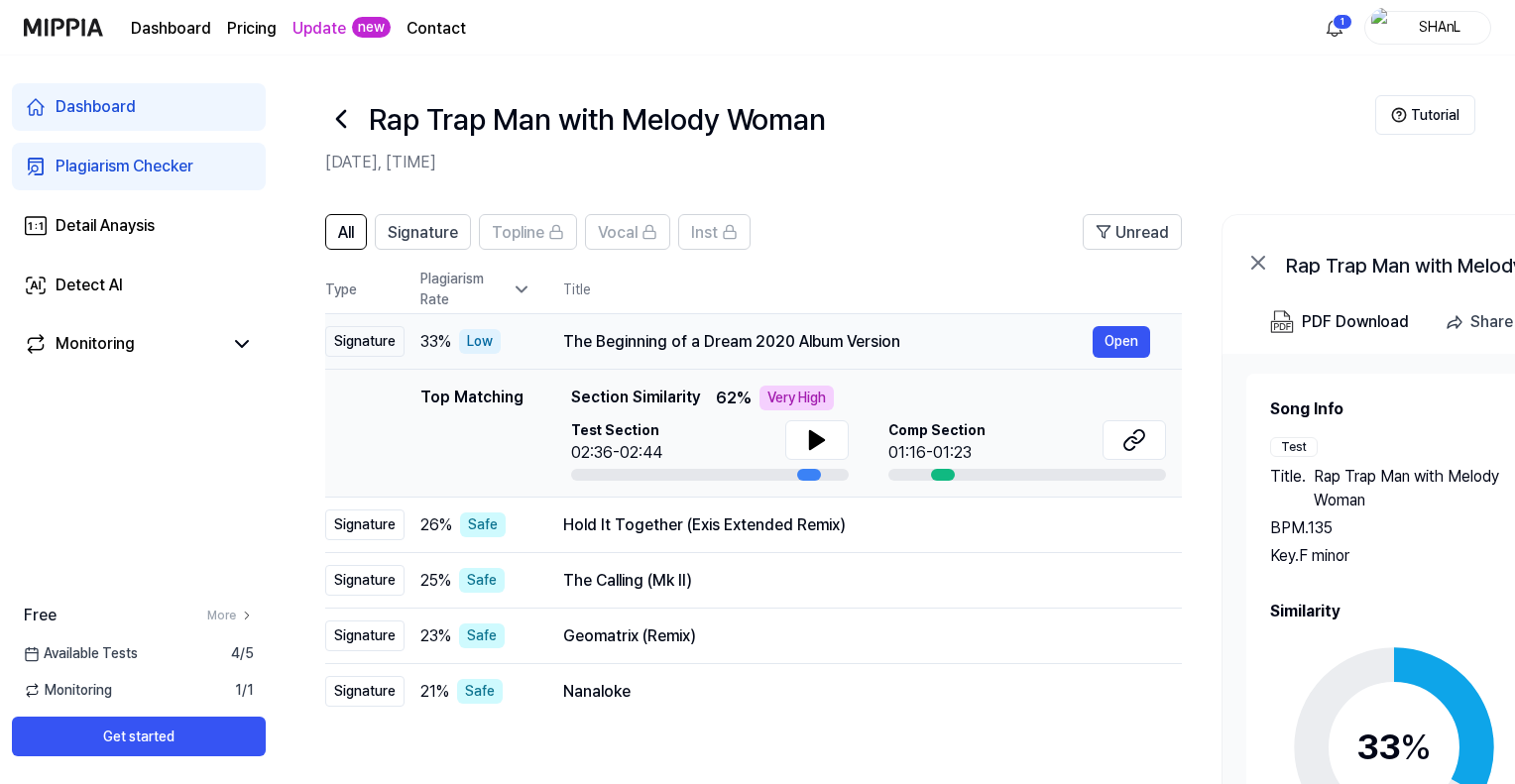 drag, startPoint x: 896, startPoint y: 340, endPoint x: 985, endPoint y: 351, distance: 89.6772 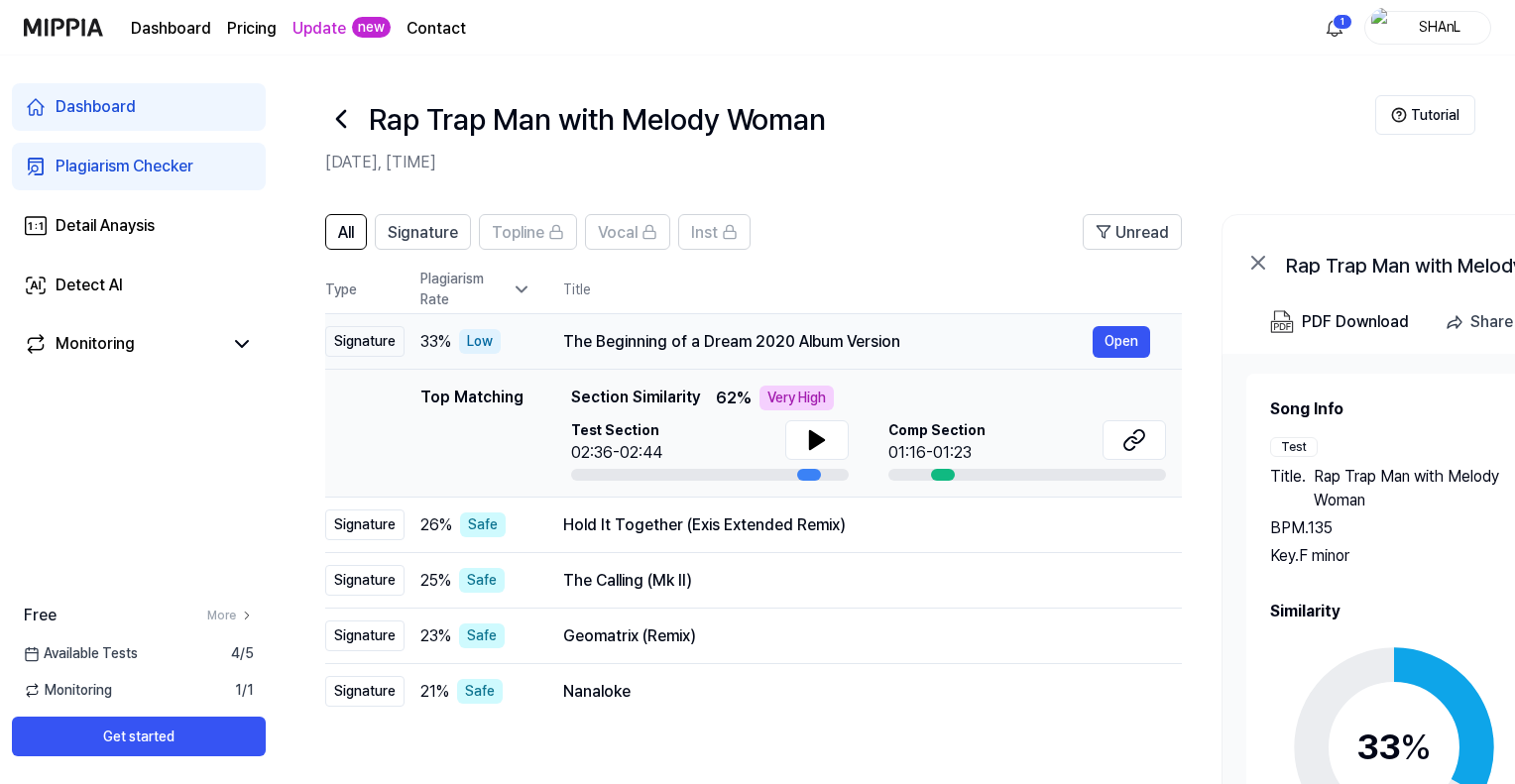 drag, startPoint x: 565, startPoint y: 339, endPoint x: 805, endPoint y: 360, distance: 240.917 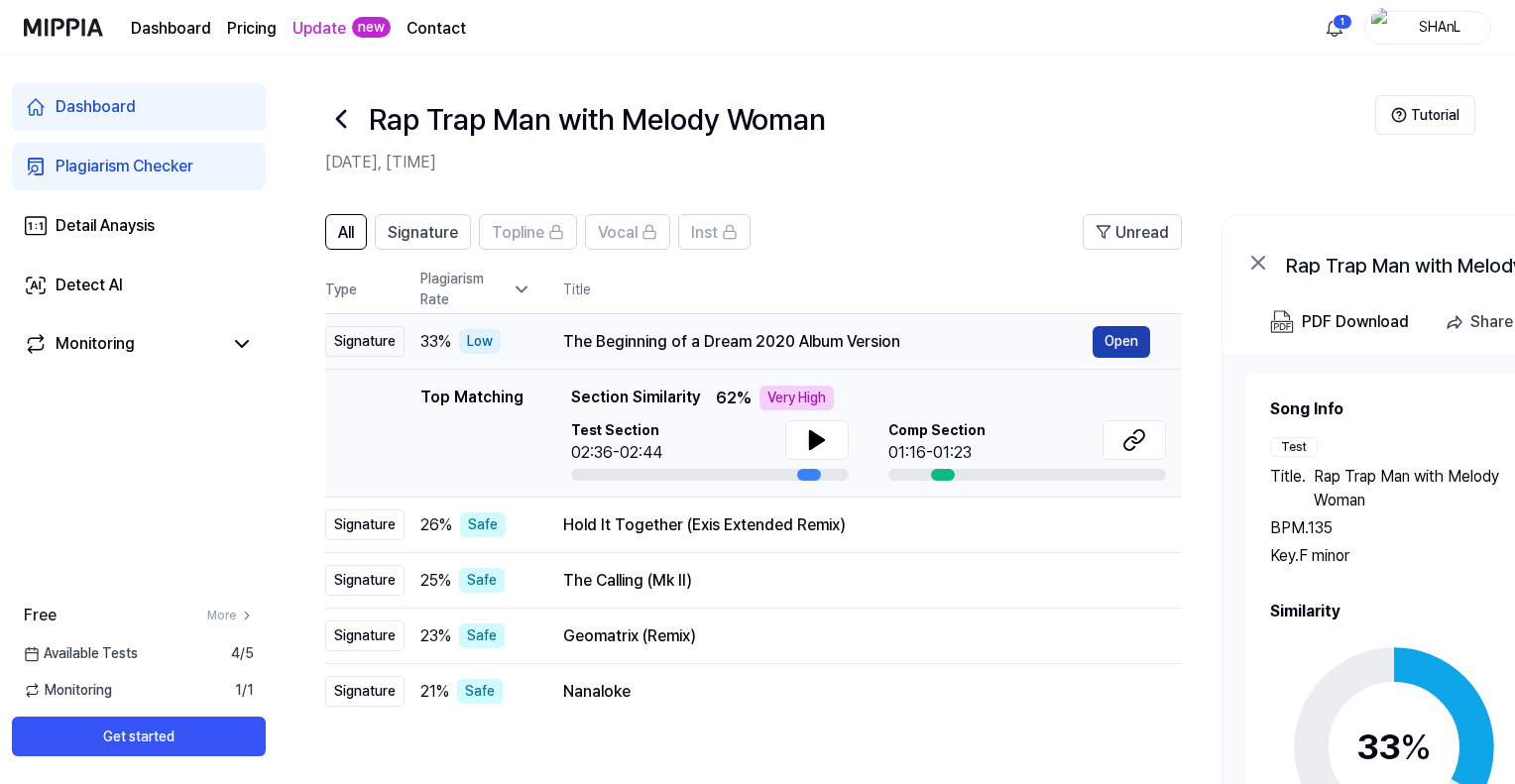 click on "Open" at bounding box center (1121, 342) 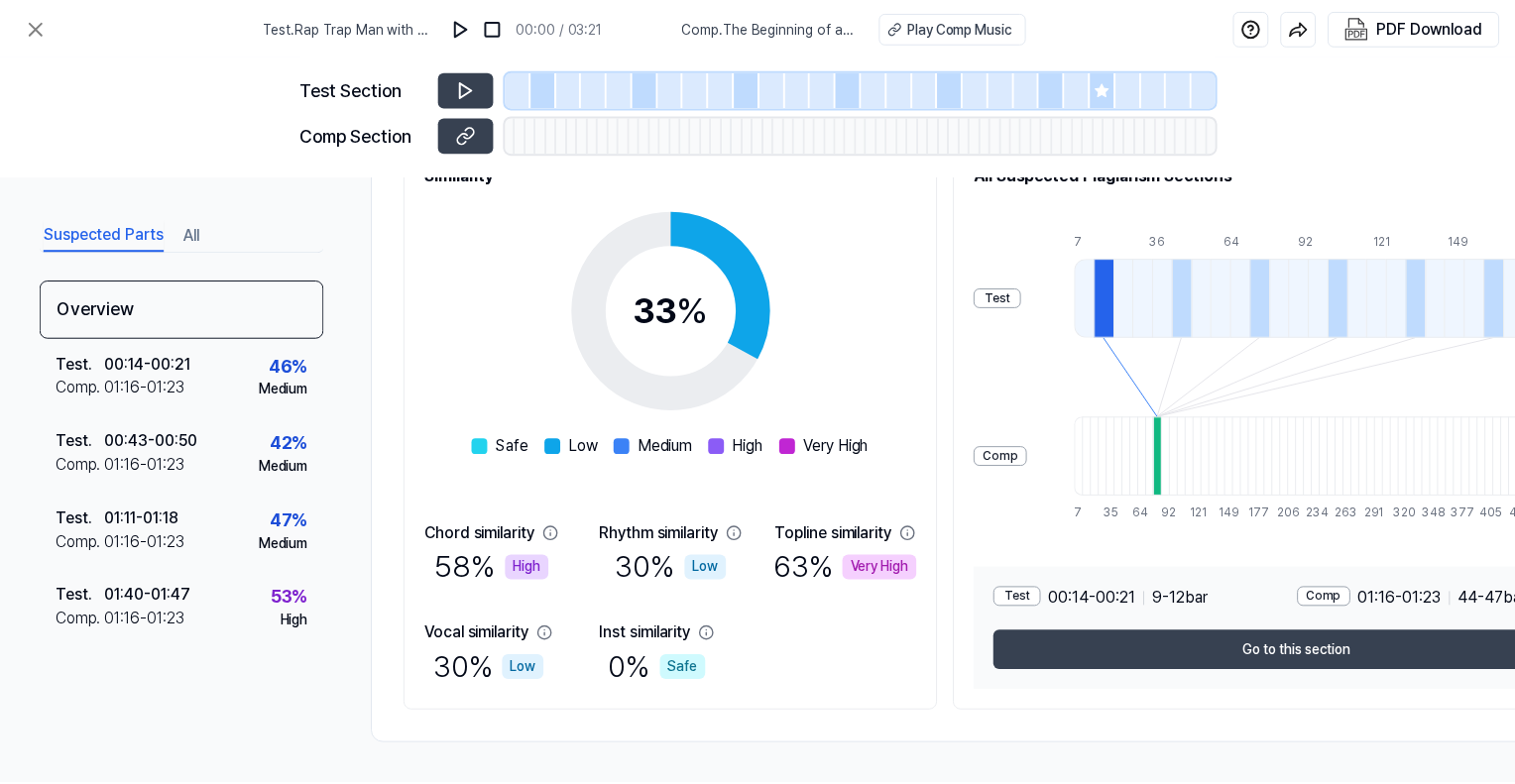 scroll, scrollTop: 278, scrollLeft: 0, axis: vertical 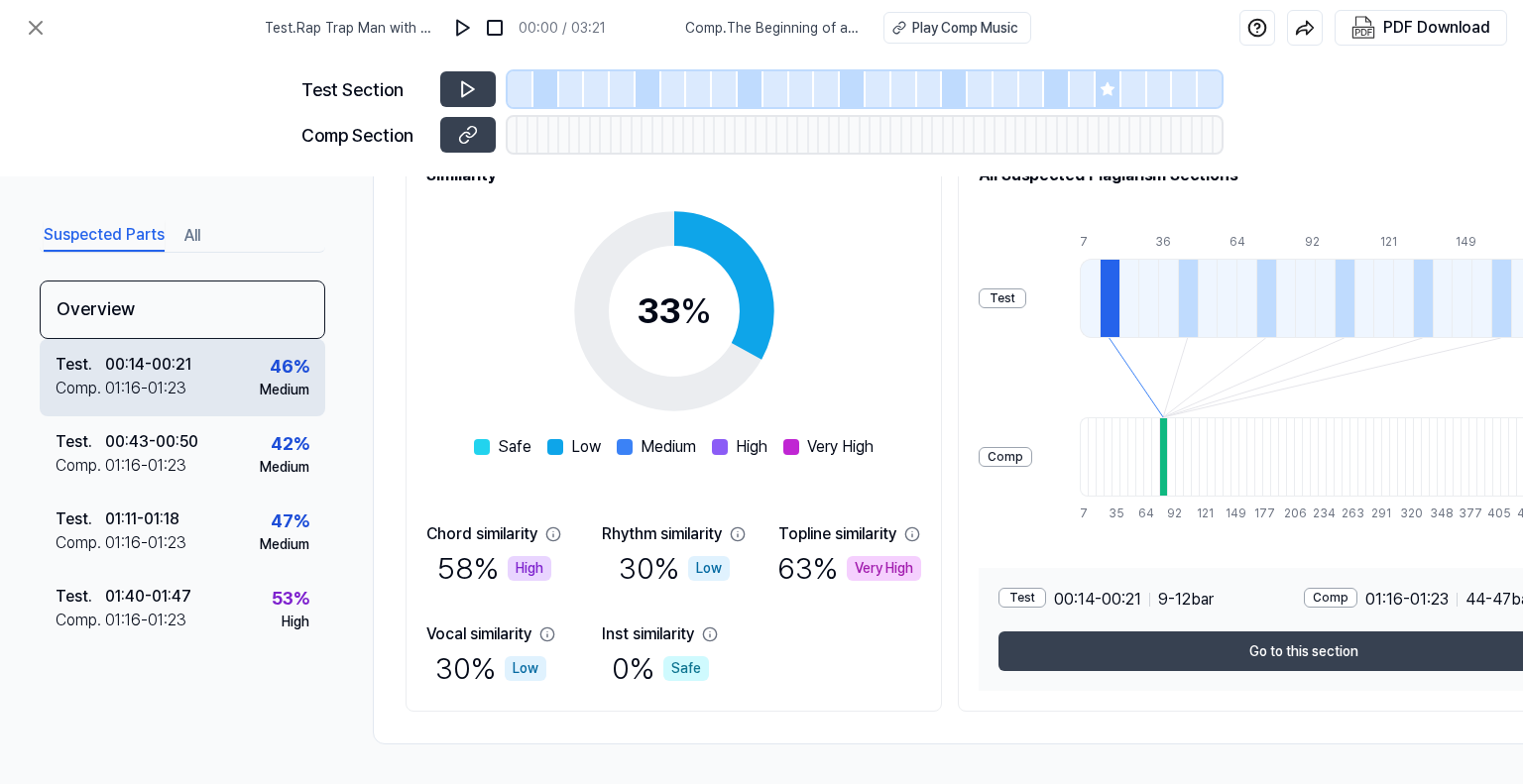click on "00:14 - 00:21" at bounding box center (148, 365) 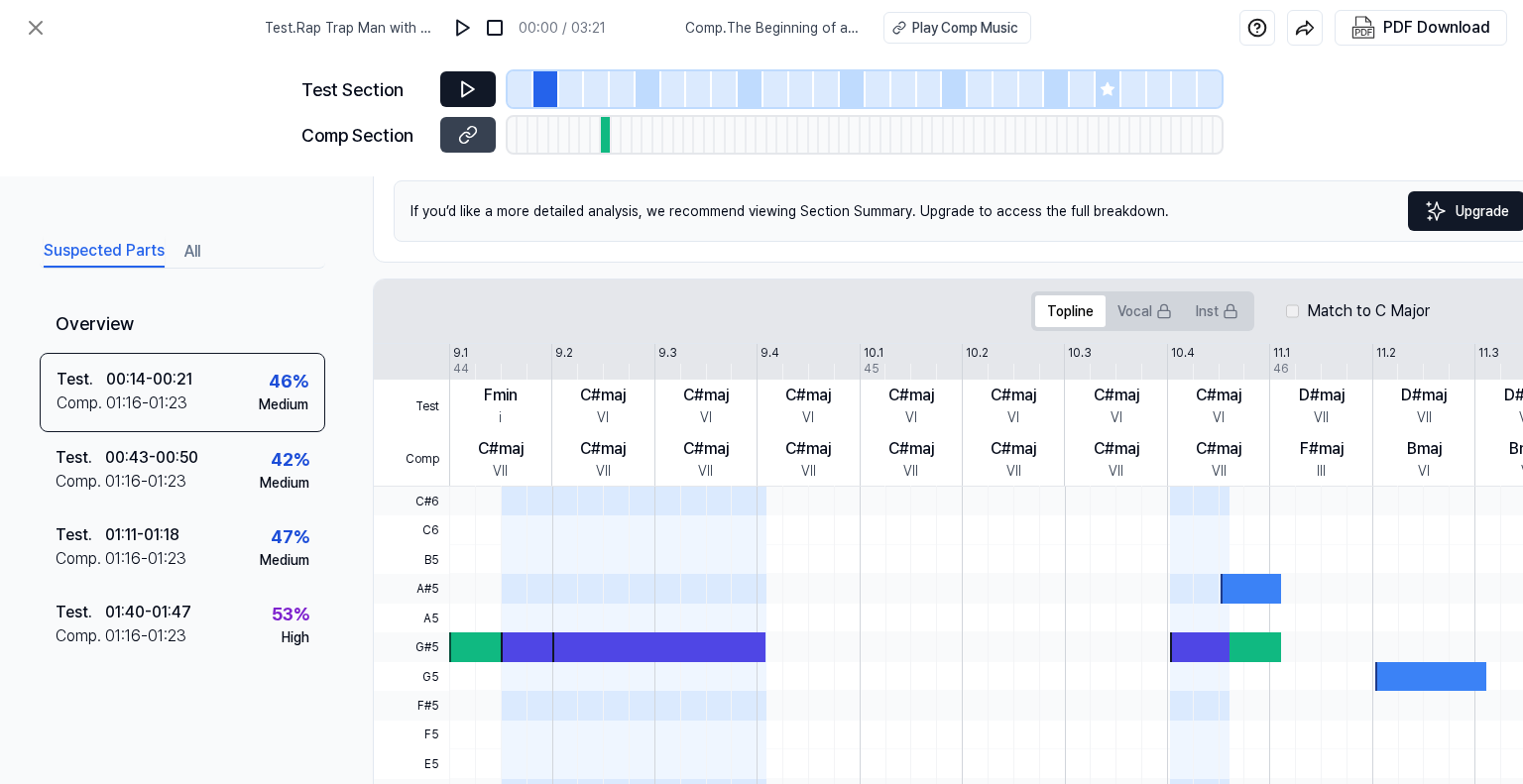 click 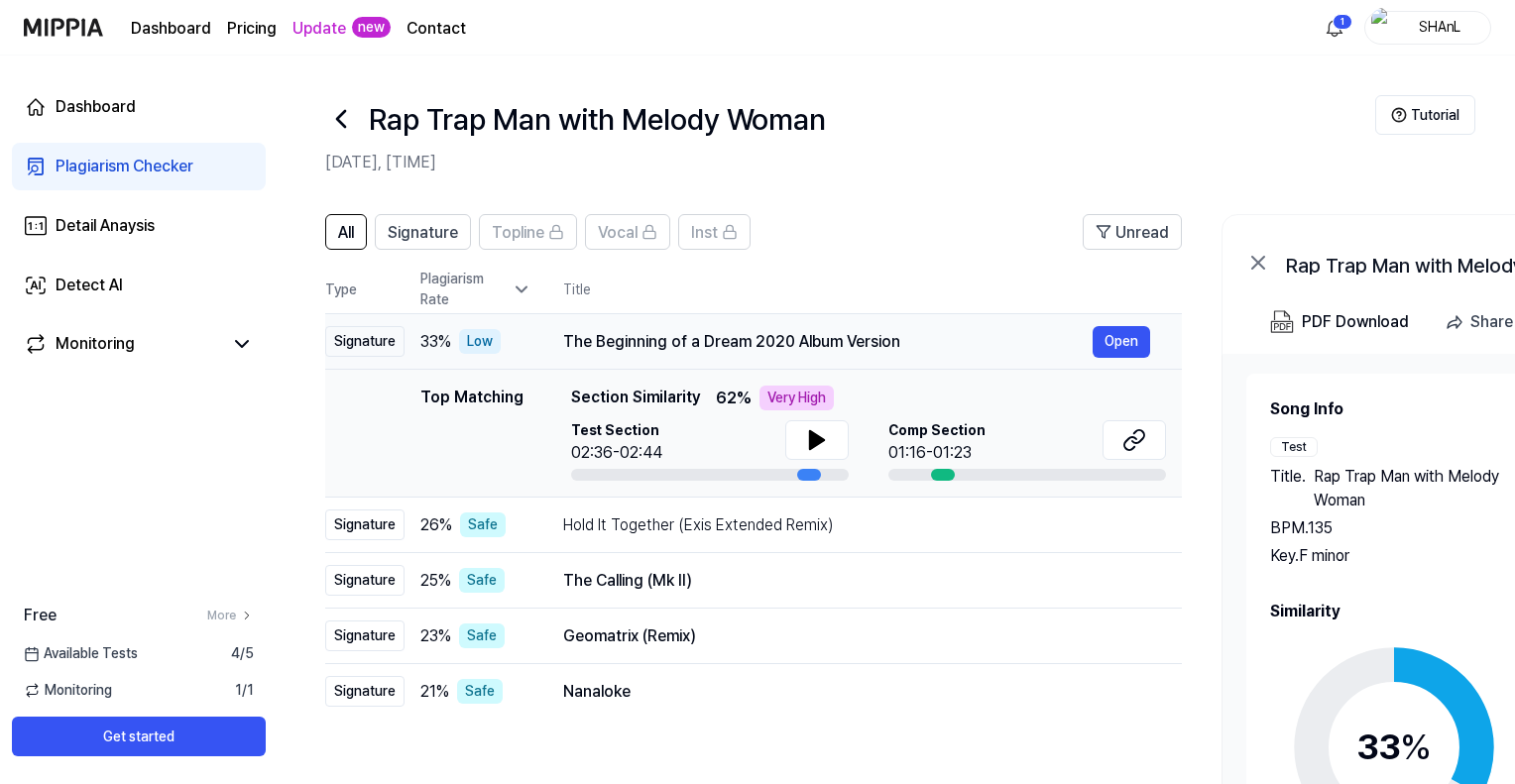 drag, startPoint x: 580, startPoint y: 335, endPoint x: 621, endPoint y: 351, distance: 44.011362 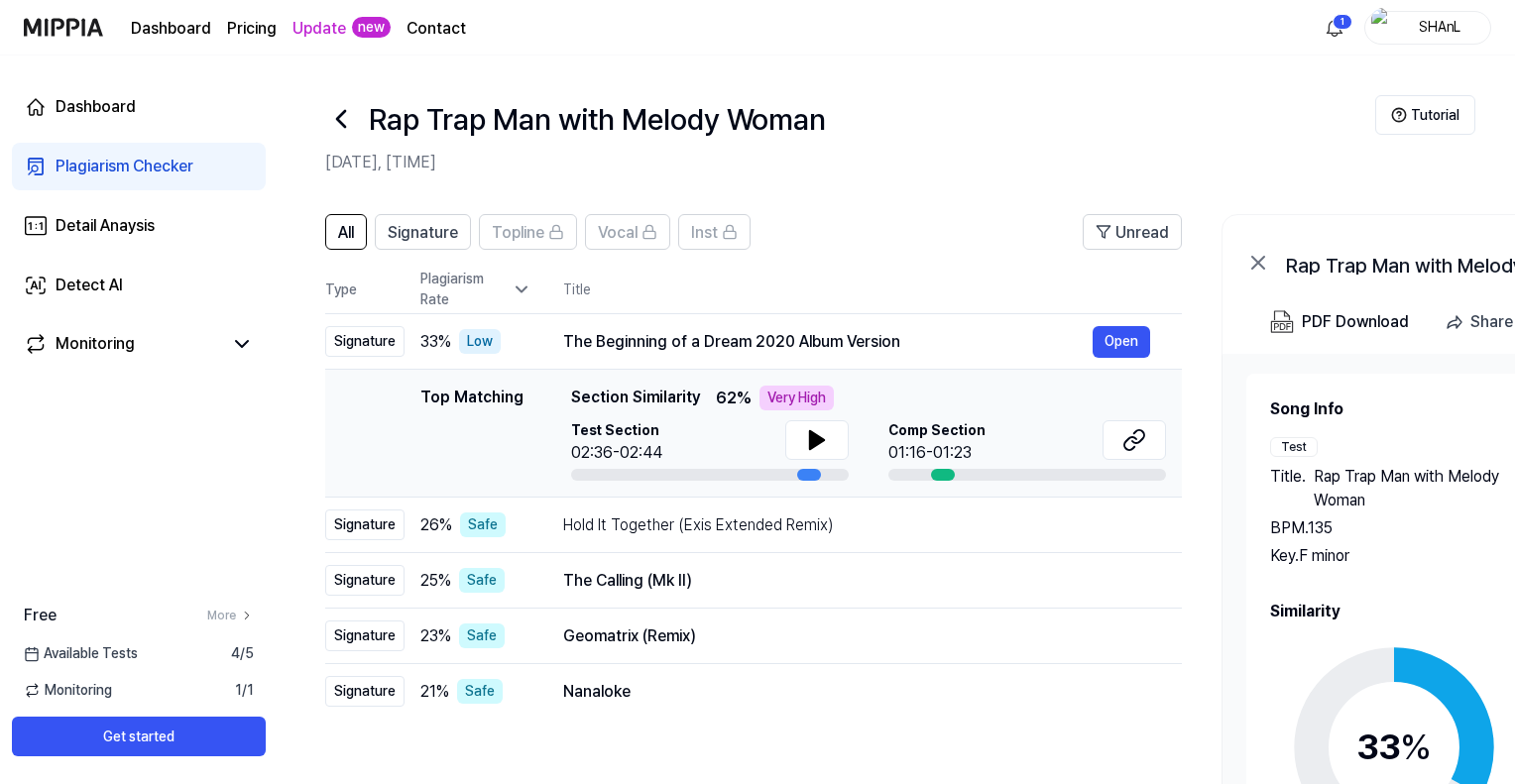 drag, startPoint x: 567, startPoint y: 341, endPoint x: 933, endPoint y: 396, distance: 370.10944 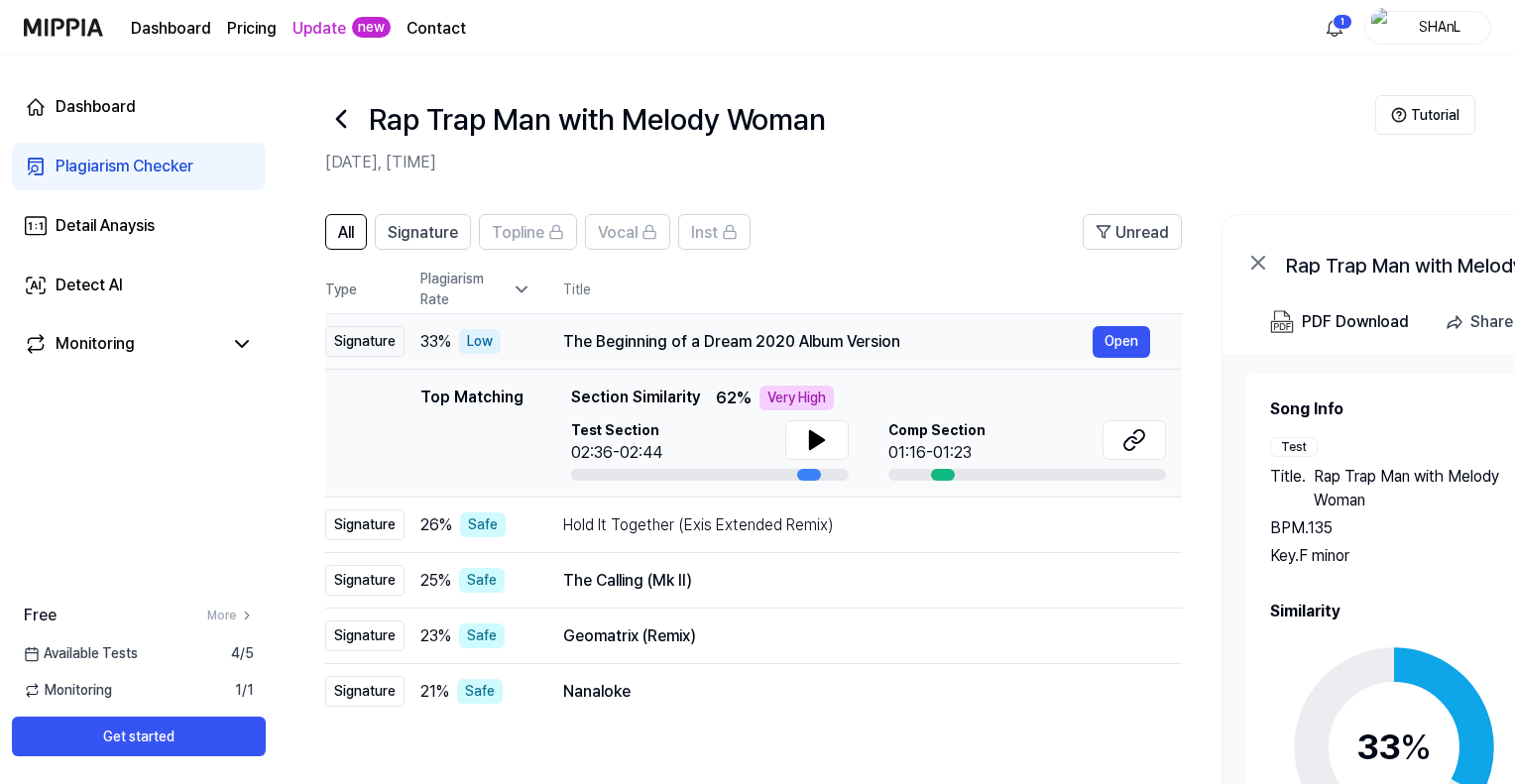 drag, startPoint x: 903, startPoint y: 340, endPoint x: 860, endPoint y: 340, distance: 43 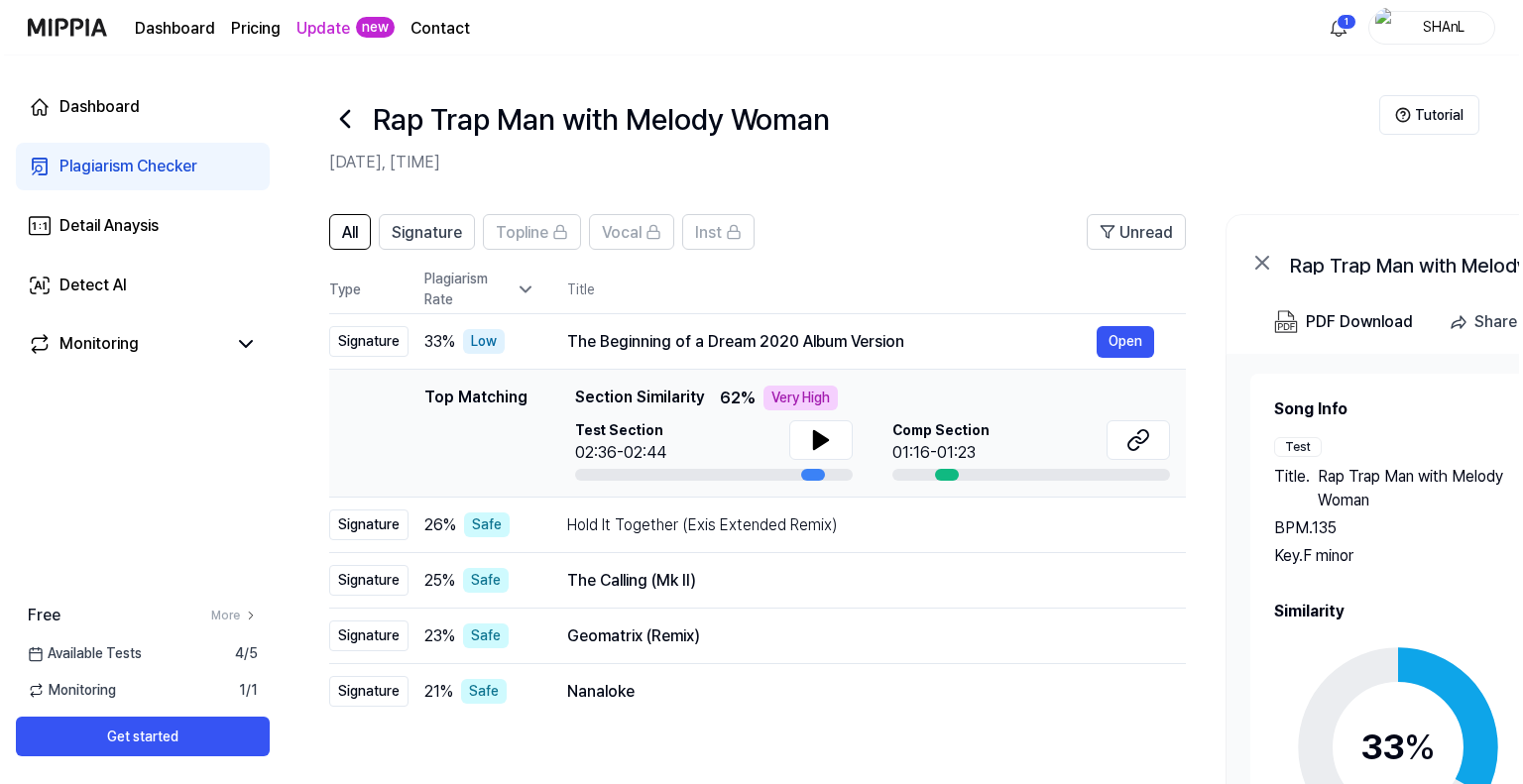 scroll, scrollTop: 0, scrollLeft: 0, axis: both 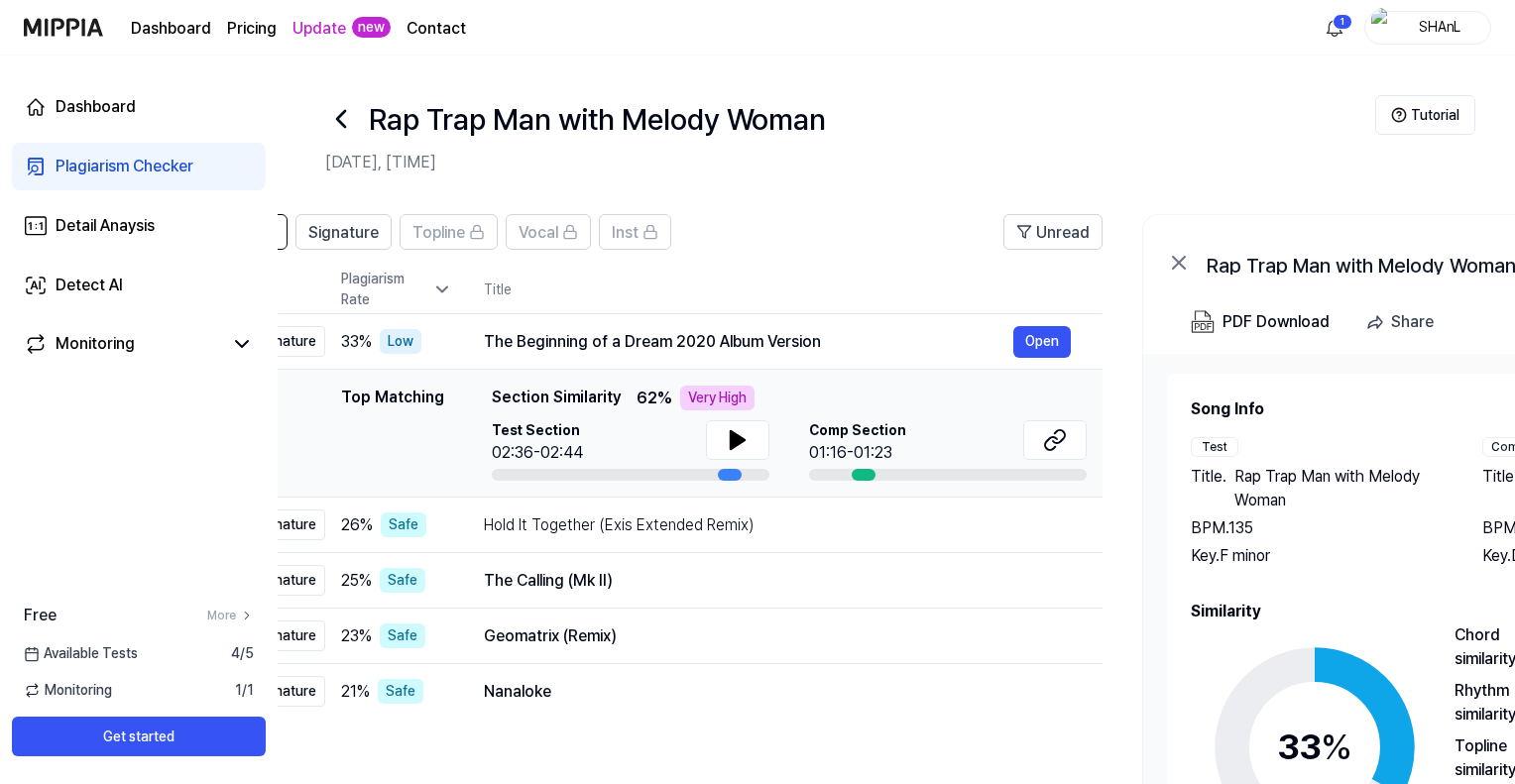 drag, startPoint x: 939, startPoint y: 375, endPoint x: 833, endPoint y: 380, distance: 106.11786 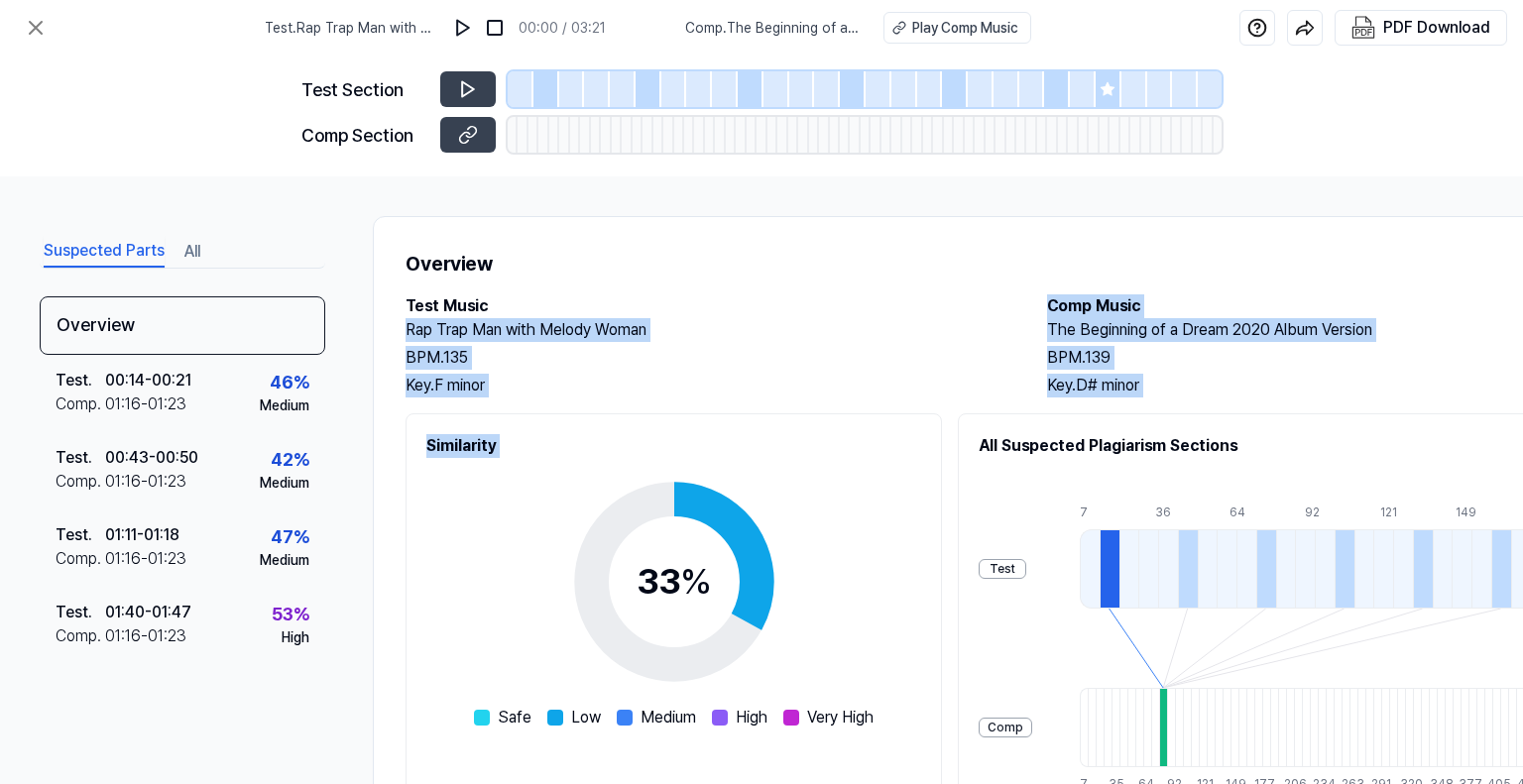 drag, startPoint x: 831, startPoint y: 372, endPoint x: 582, endPoint y: 354, distance: 249.64975 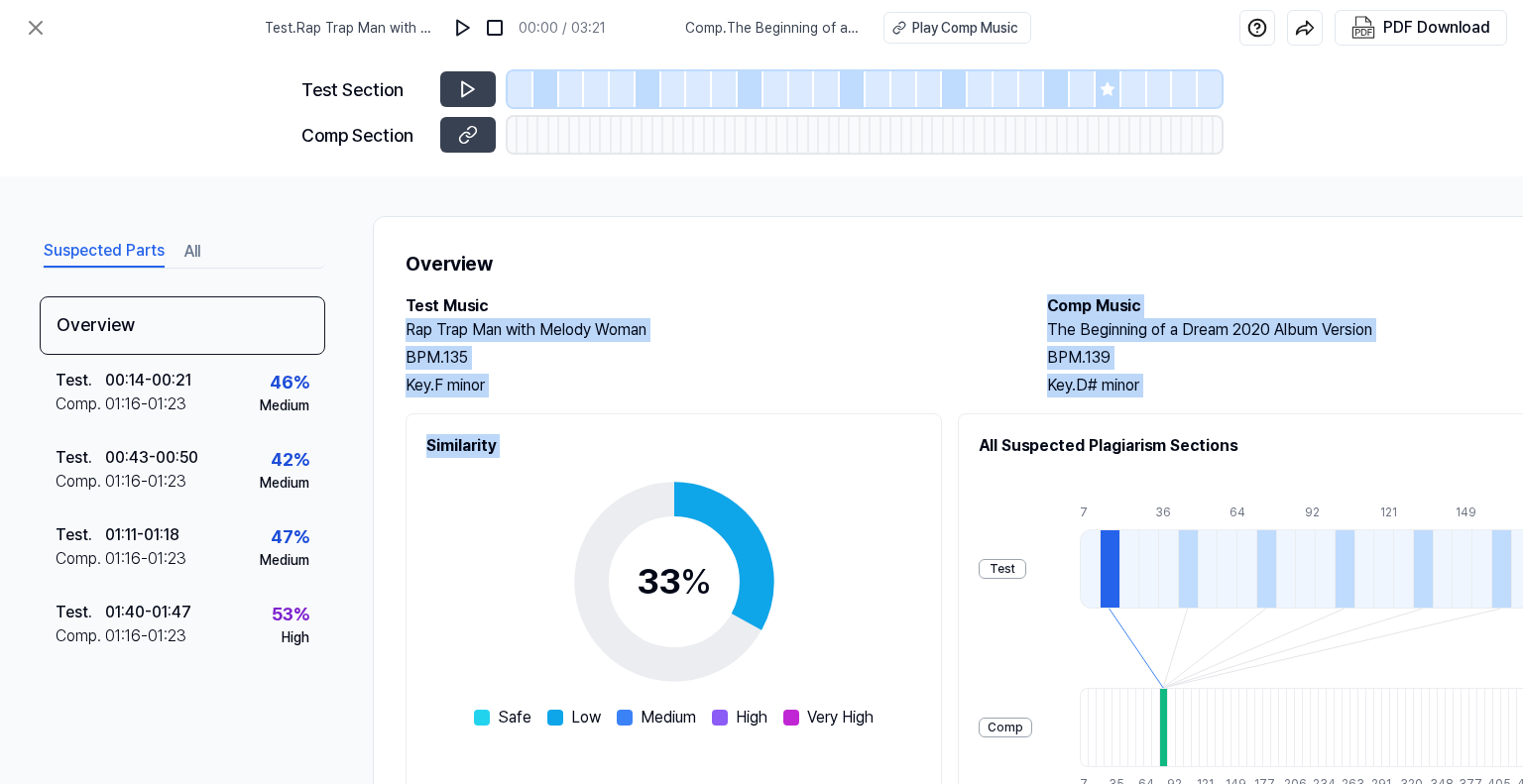 click on "BPM.  139" at bounding box center (1347, 358) 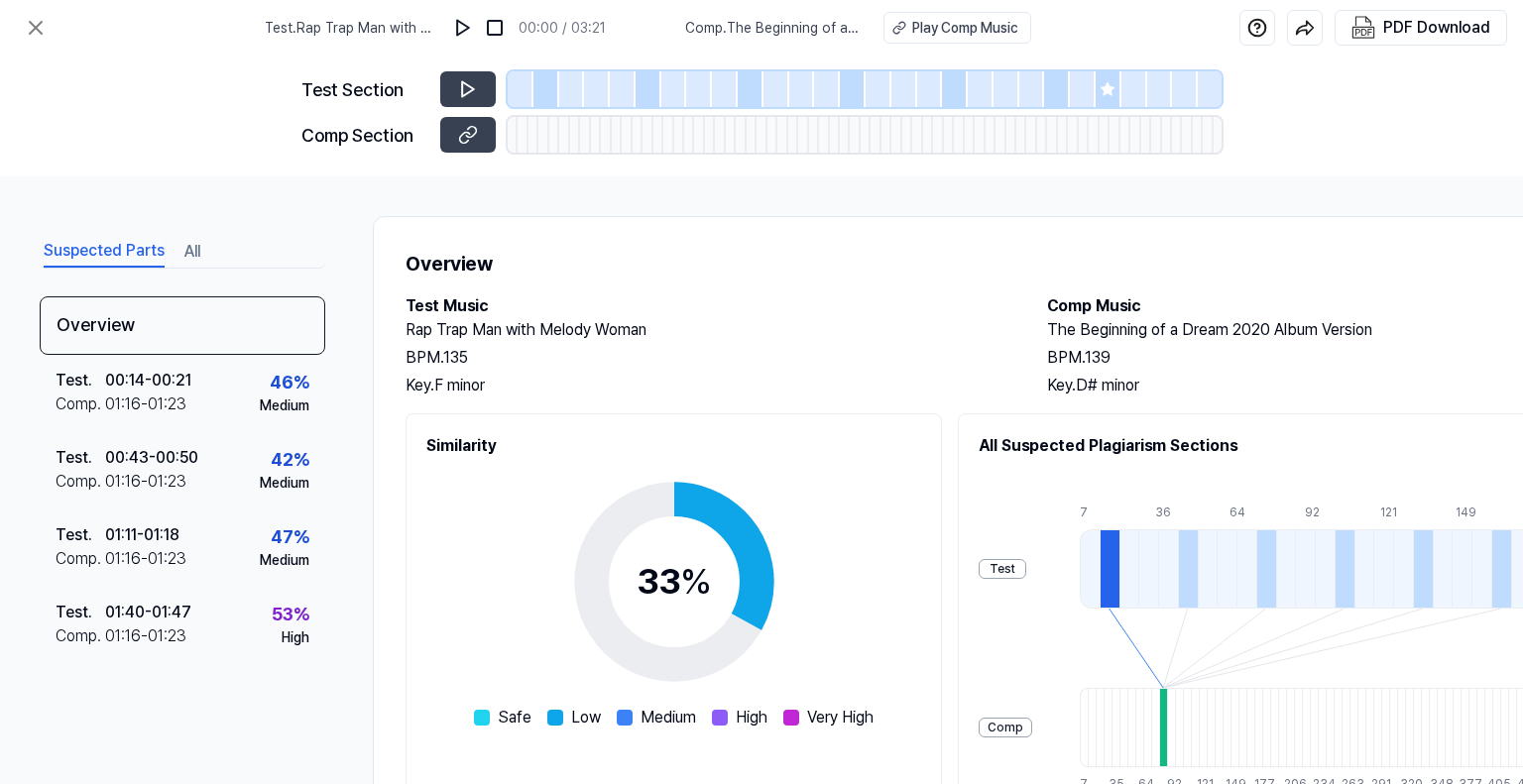 drag, startPoint x: 1193, startPoint y: 417, endPoint x: 1160, endPoint y: 395, distance: 39.661064 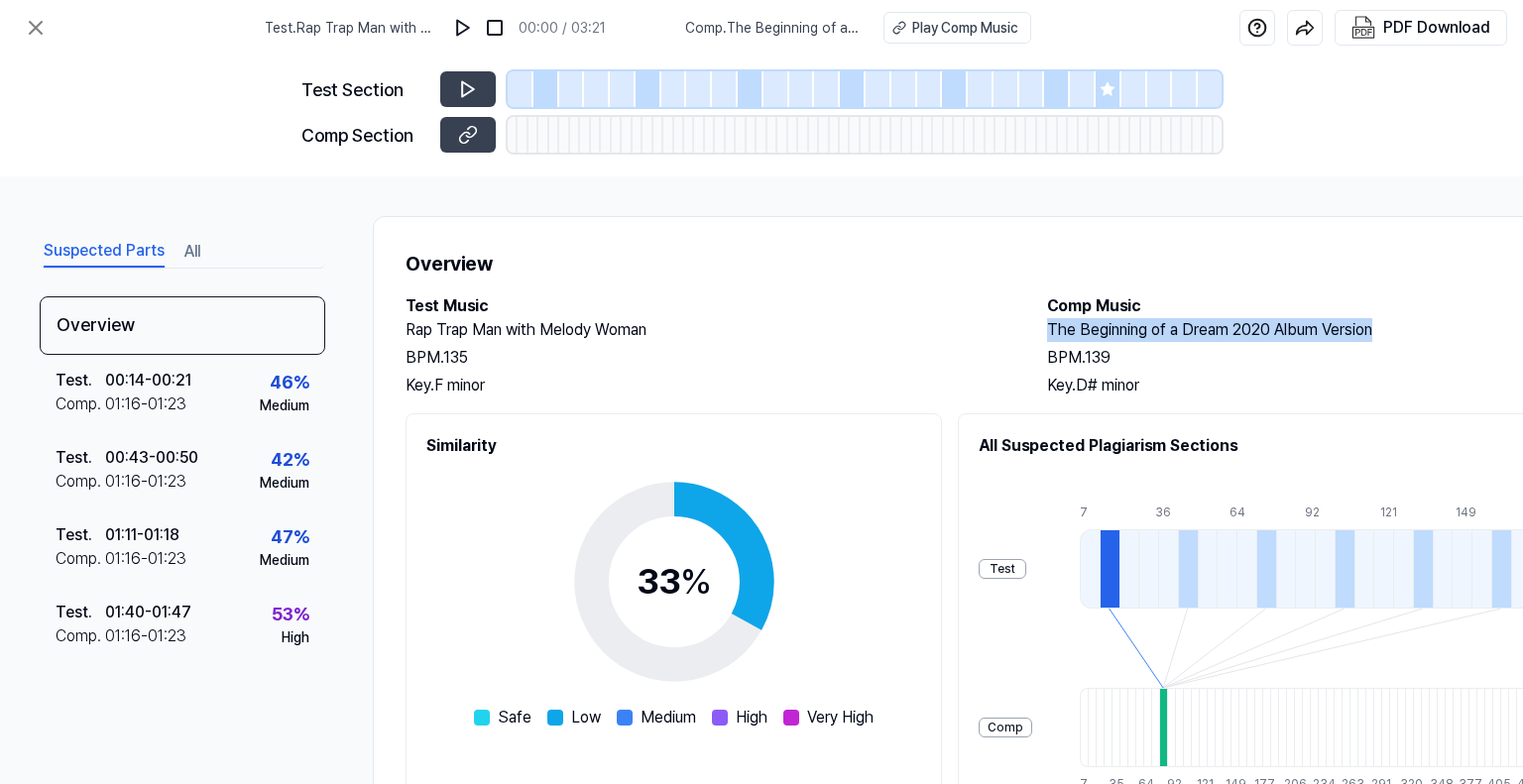 drag, startPoint x: 1047, startPoint y: 325, endPoint x: 1399, endPoint y: 332, distance: 352.07 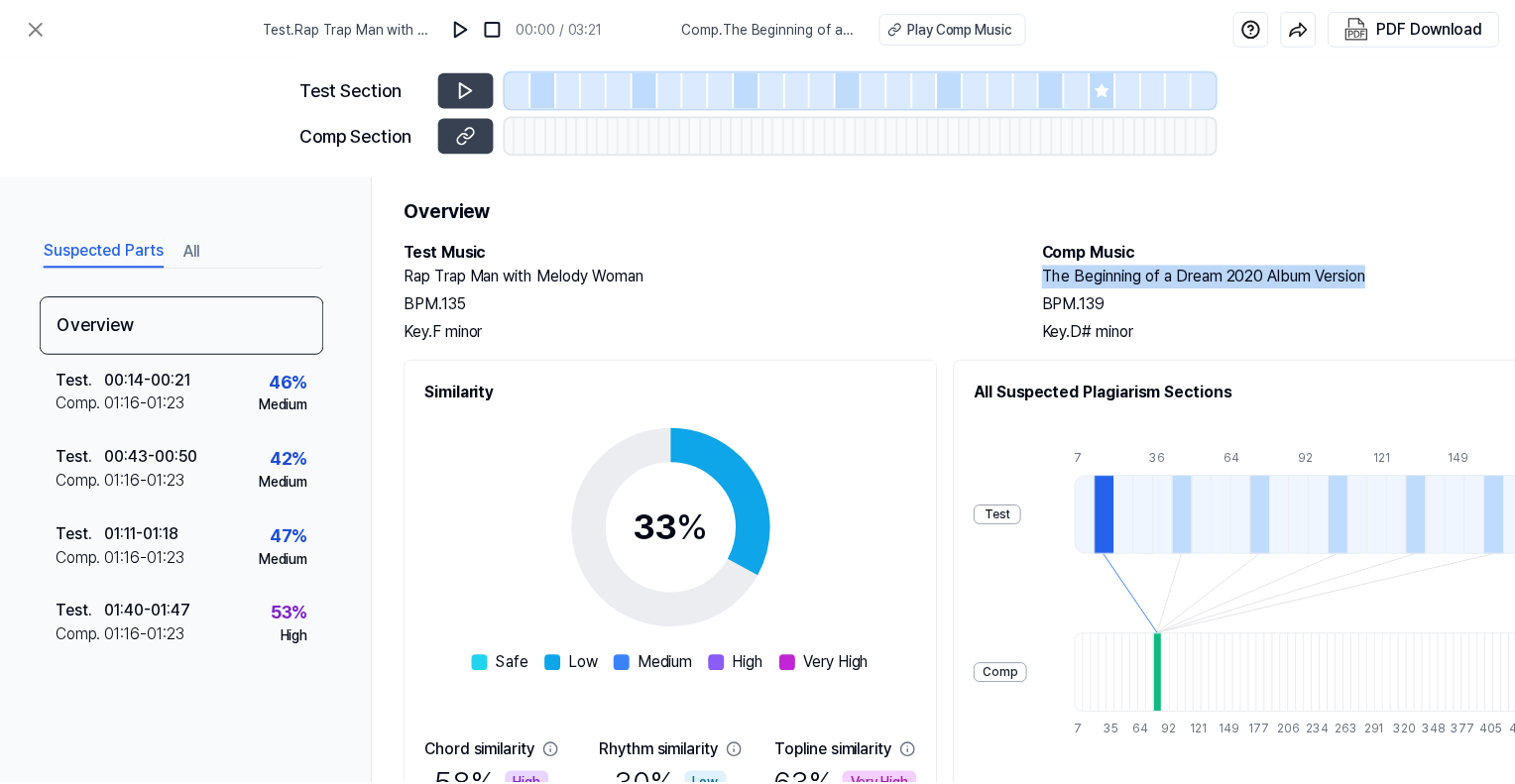scroll, scrollTop: 99, scrollLeft: 0, axis: vertical 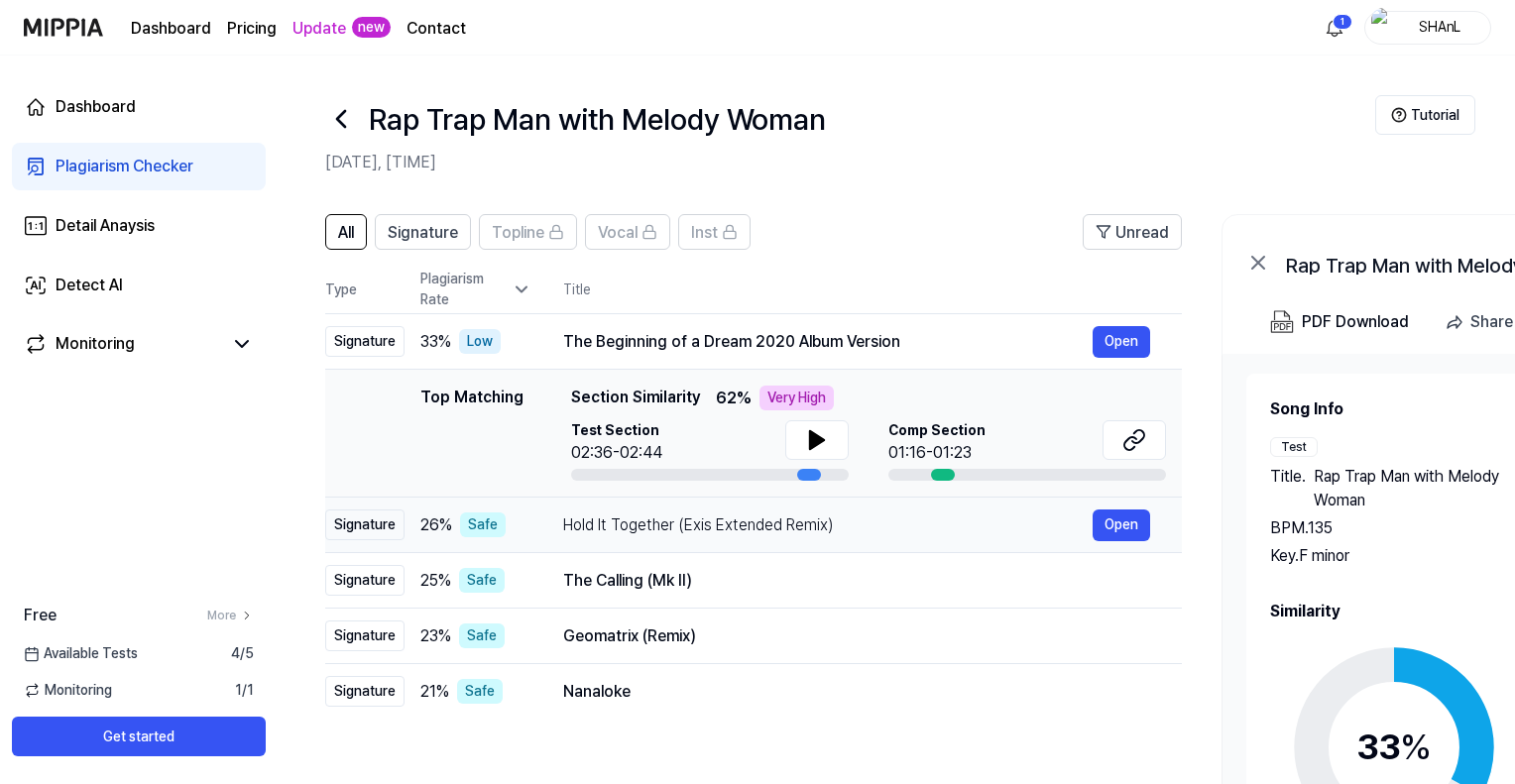 click on "Hold It Together (Exis Extended Remix)" at bounding box center [828, 525] 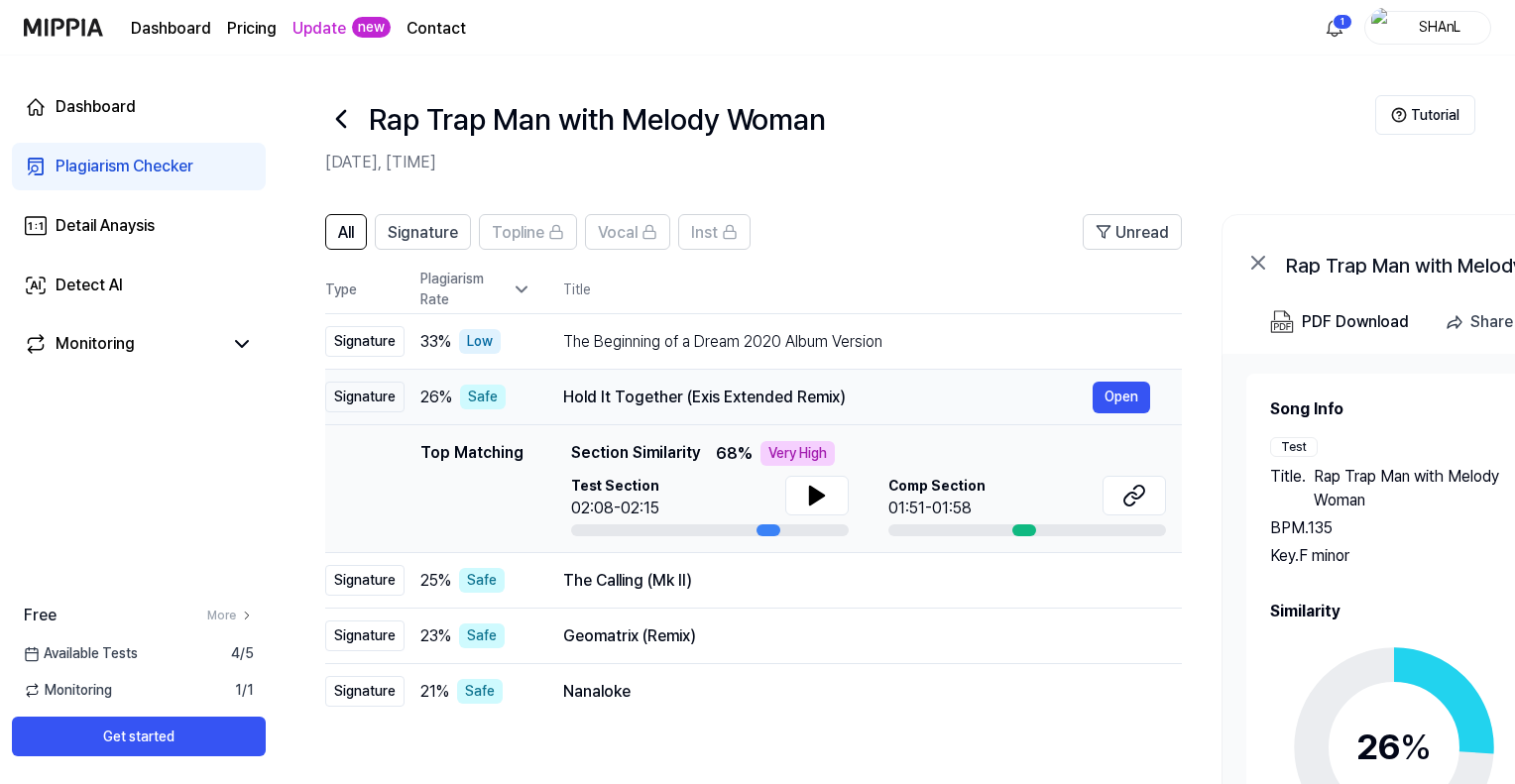 scroll, scrollTop: 0, scrollLeft: 0, axis: both 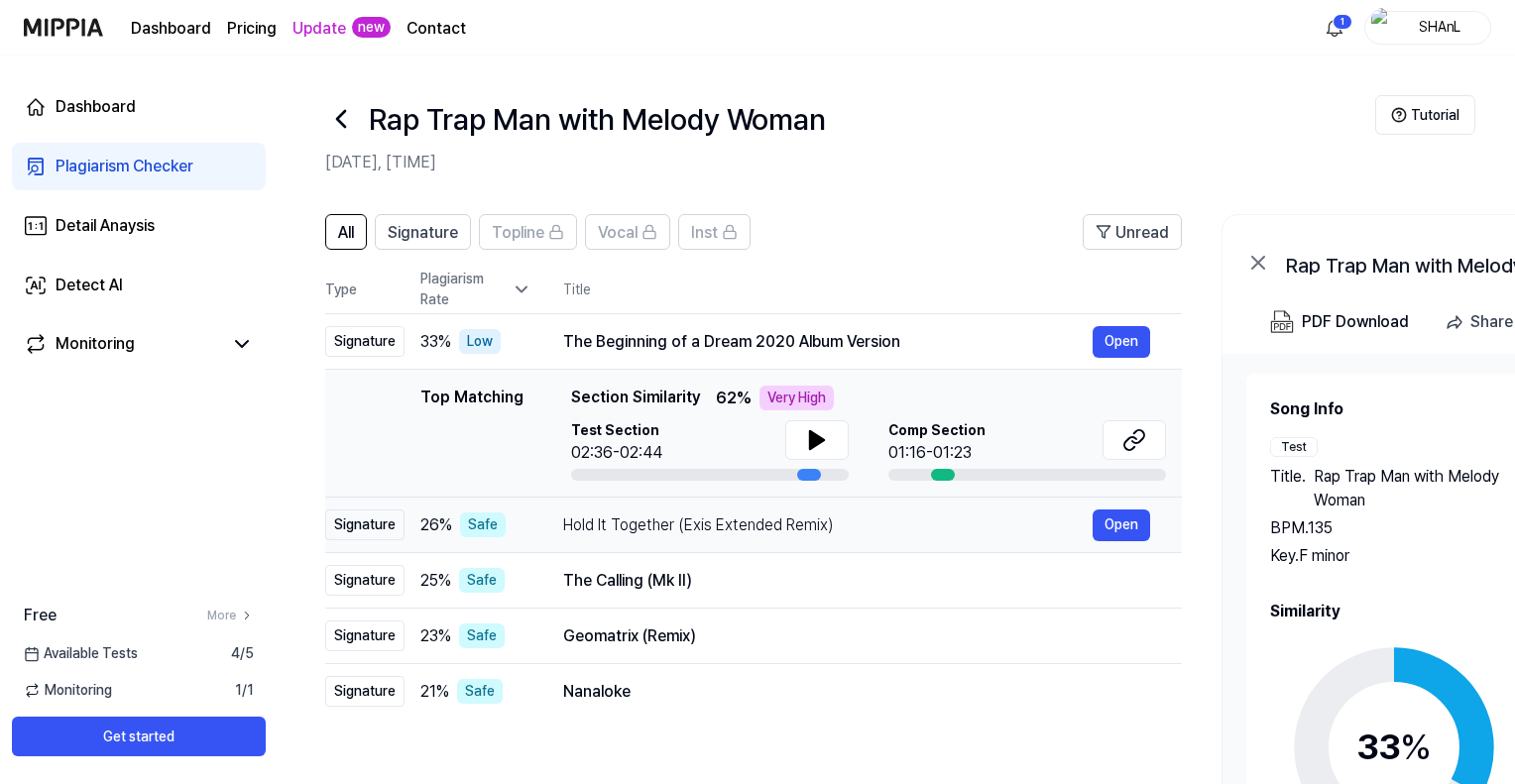 click on "Hold It Together (Exis Extended Remix)" at bounding box center (828, 525) 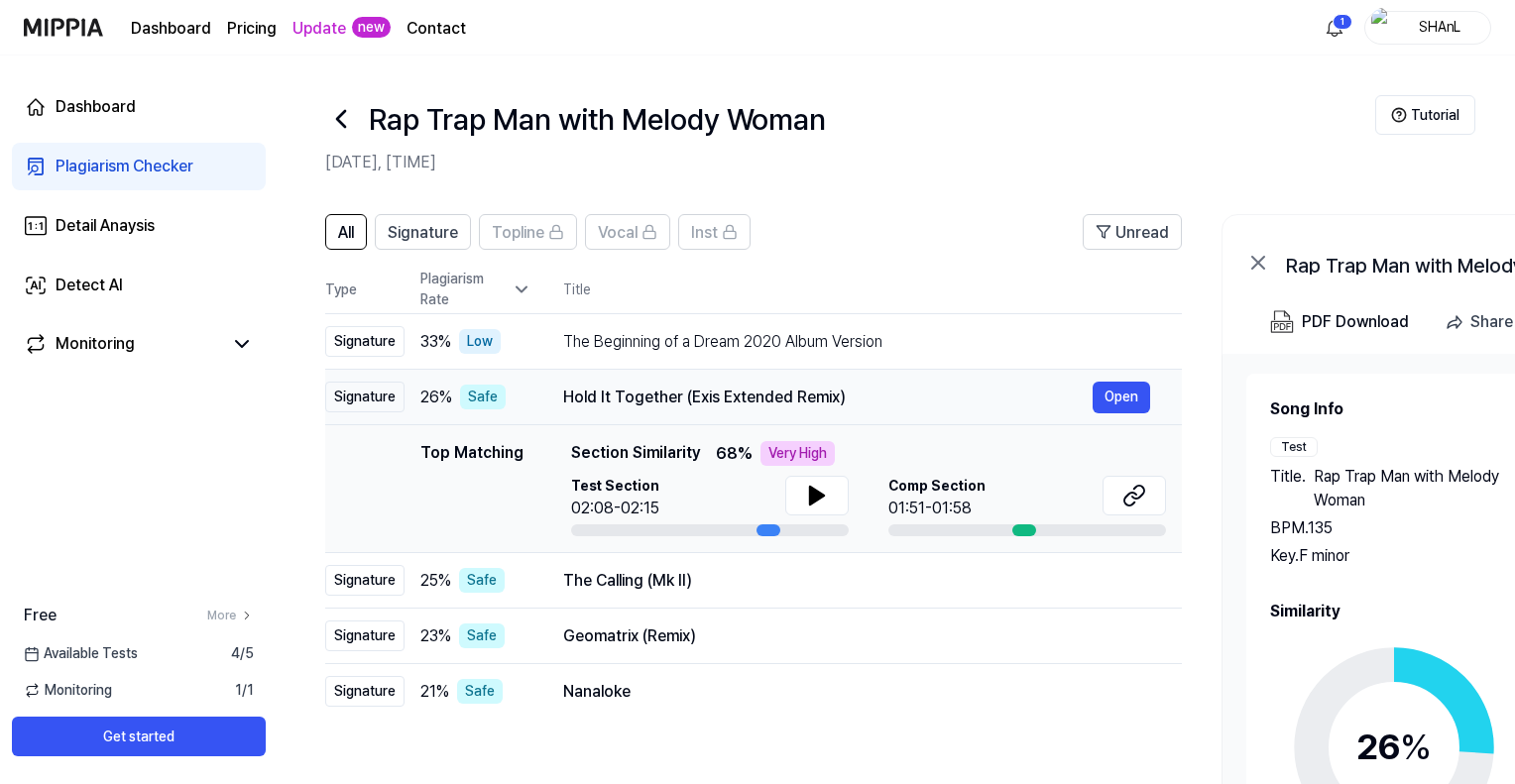 click on "Hold It Together (Exis Extended Remix)" at bounding box center (828, 397) 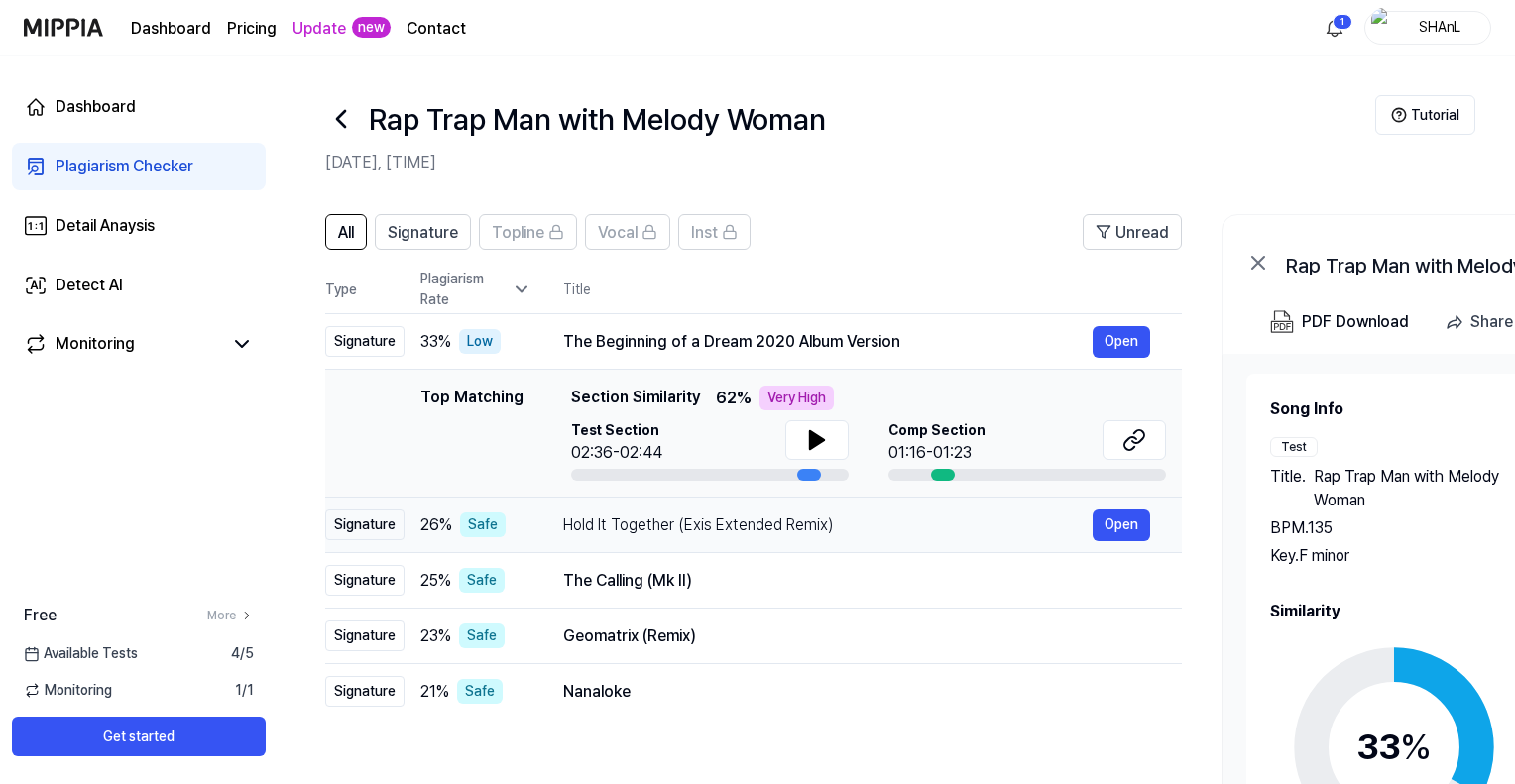click on "Section Similarity" at bounding box center (636, 397) 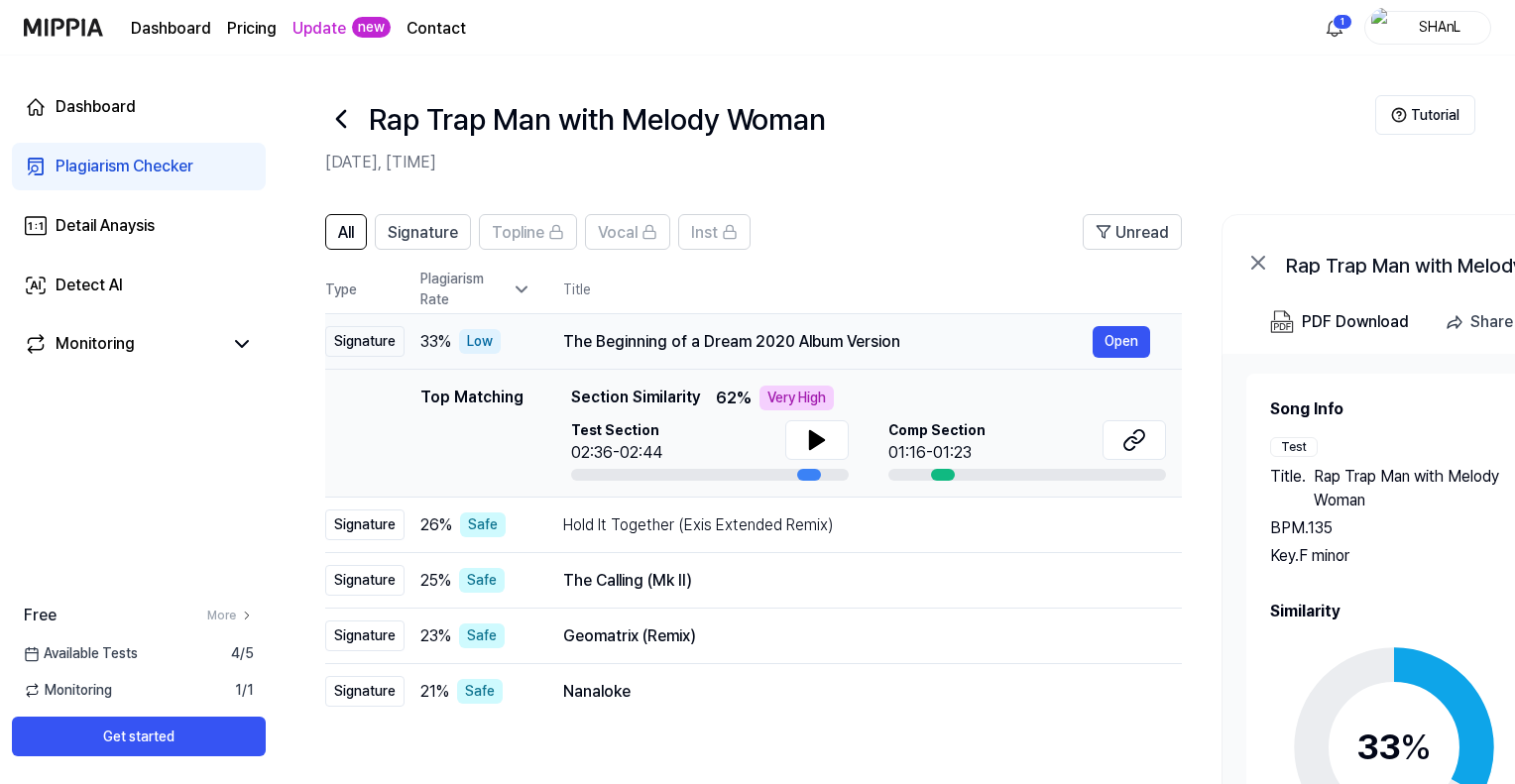 click on "The Beginning of a Dream 2020 Album Version" at bounding box center (828, 342) 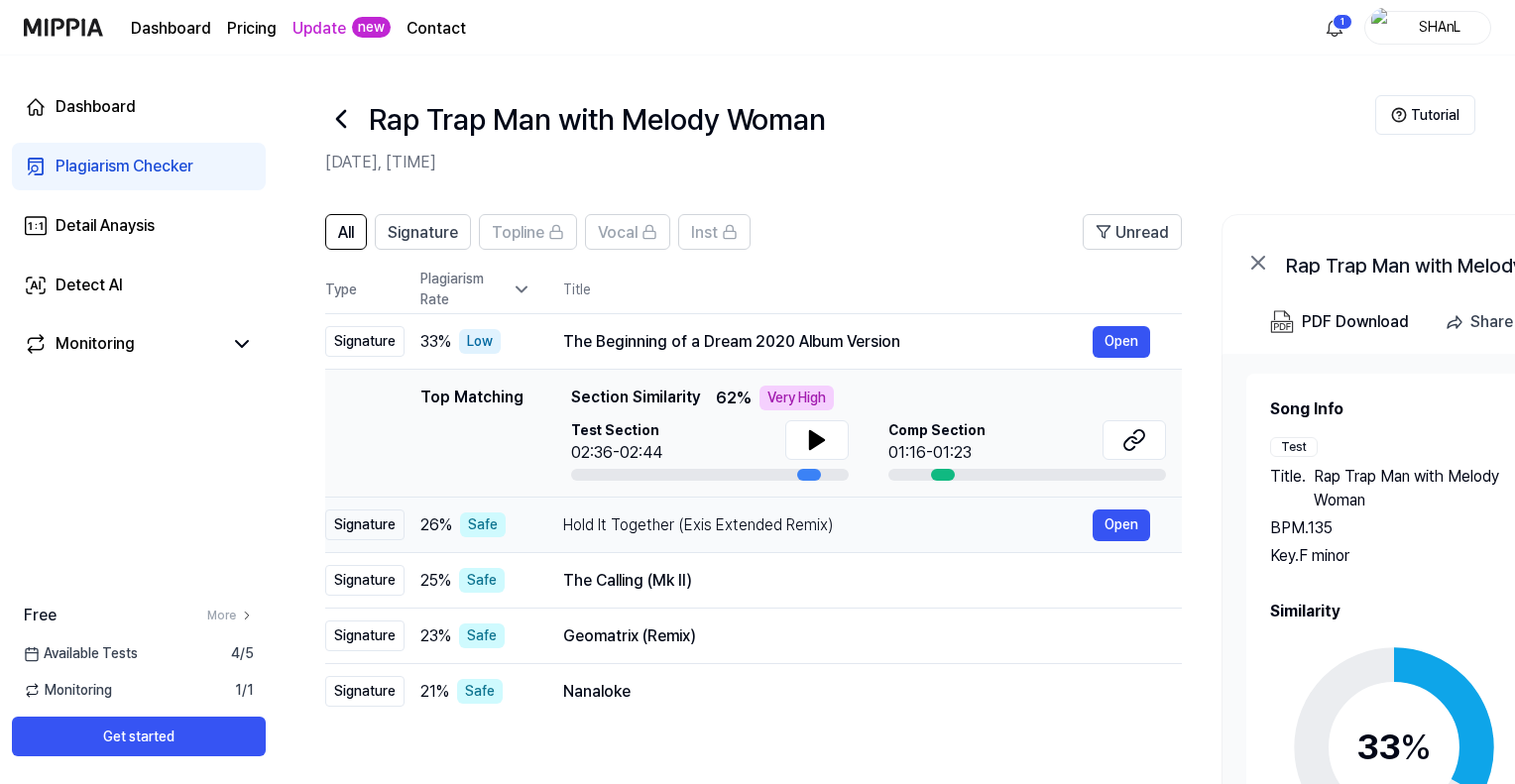 click on "Hold It Together (Exis Extended Remix) Open" at bounding box center [857, 525] 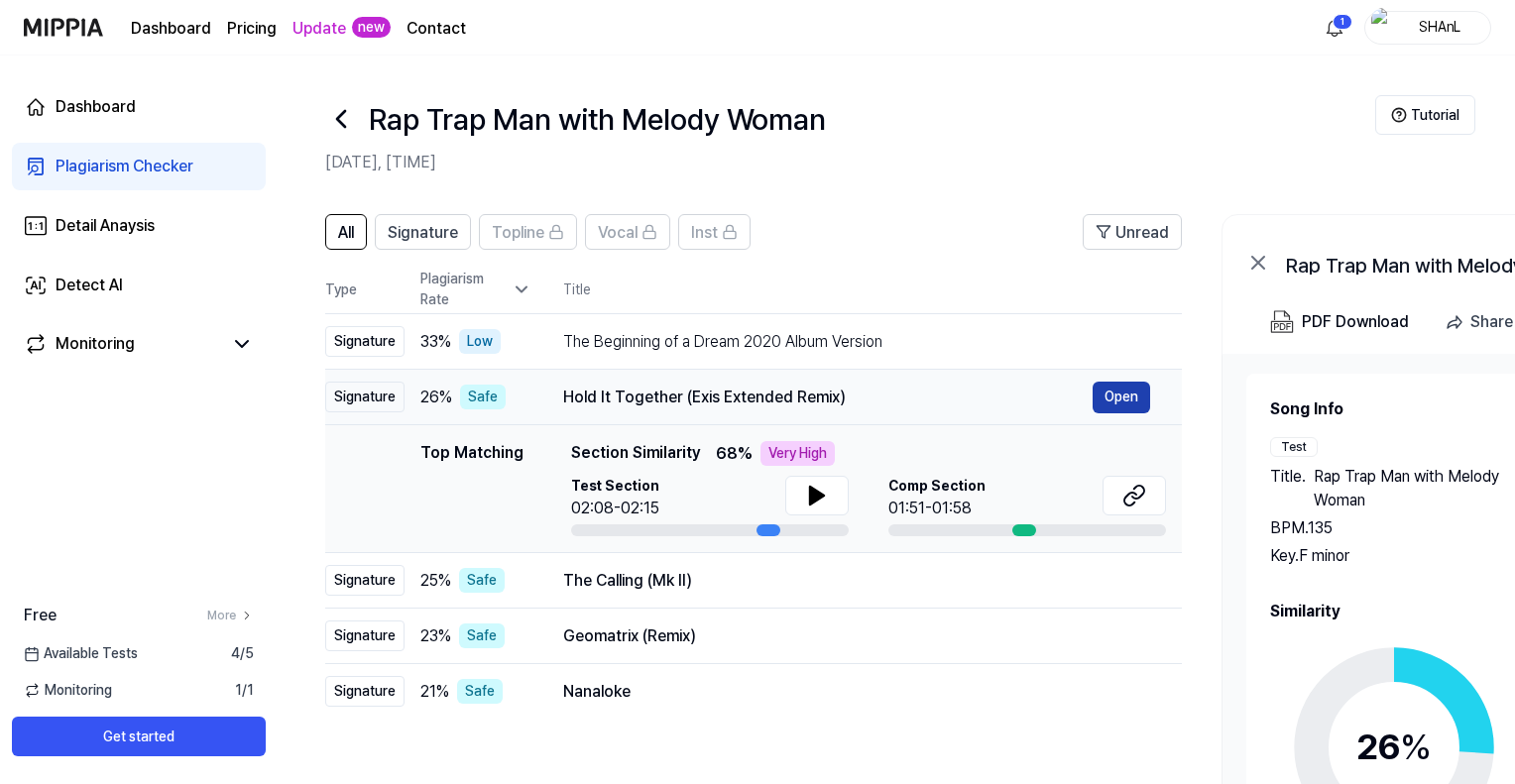 click on "Open" at bounding box center (1121, 397) 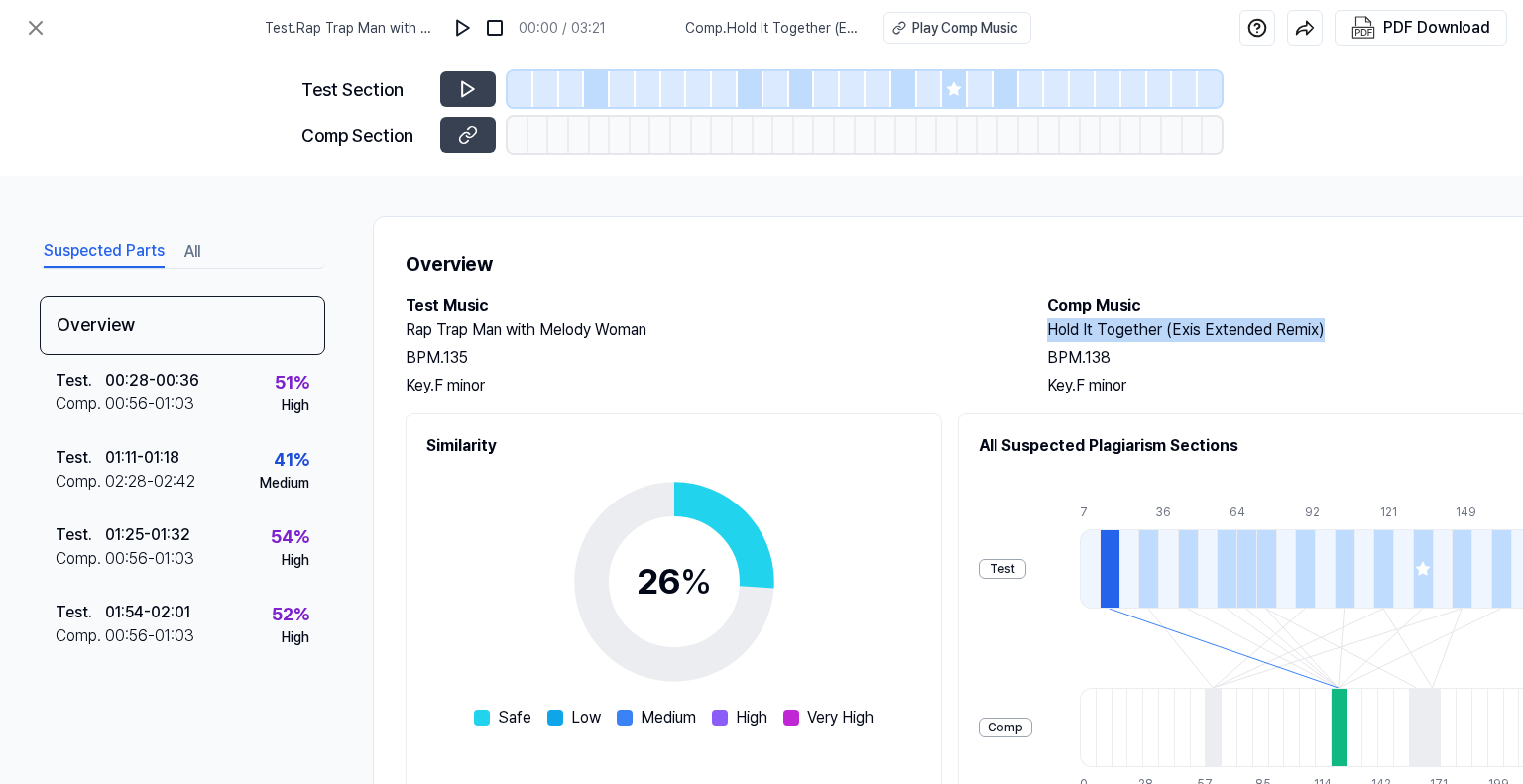 drag, startPoint x: 1046, startPoint y: 328, endPoint x: 1363, endPoint y: 335, distance: 317.07728 